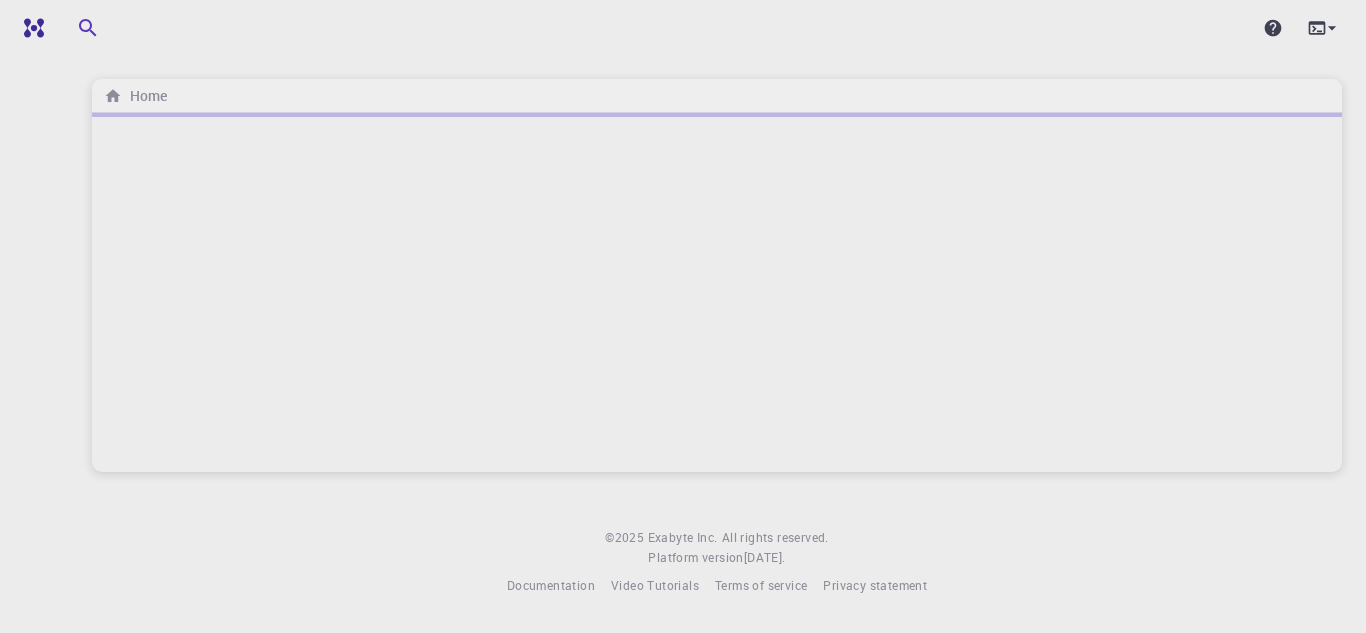 scroll, scrollTop: 0, scrollLeft: 0, axis: both 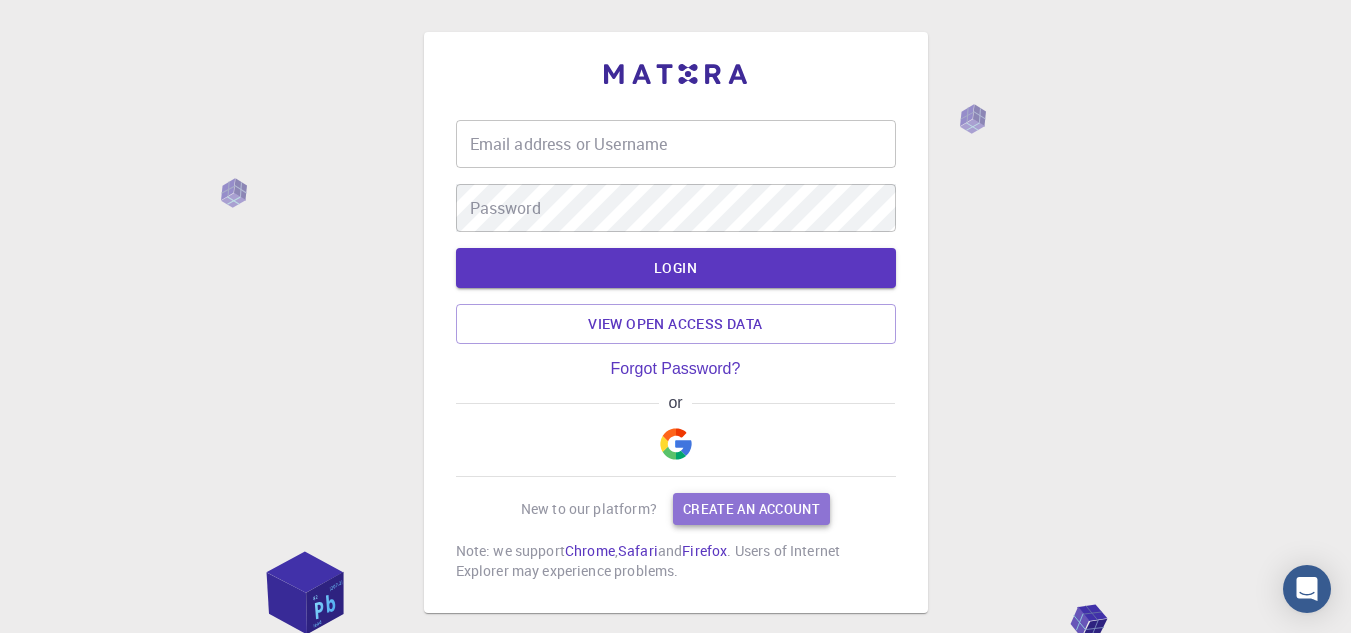 click on "Create an account" at bounding box center (751, 509) 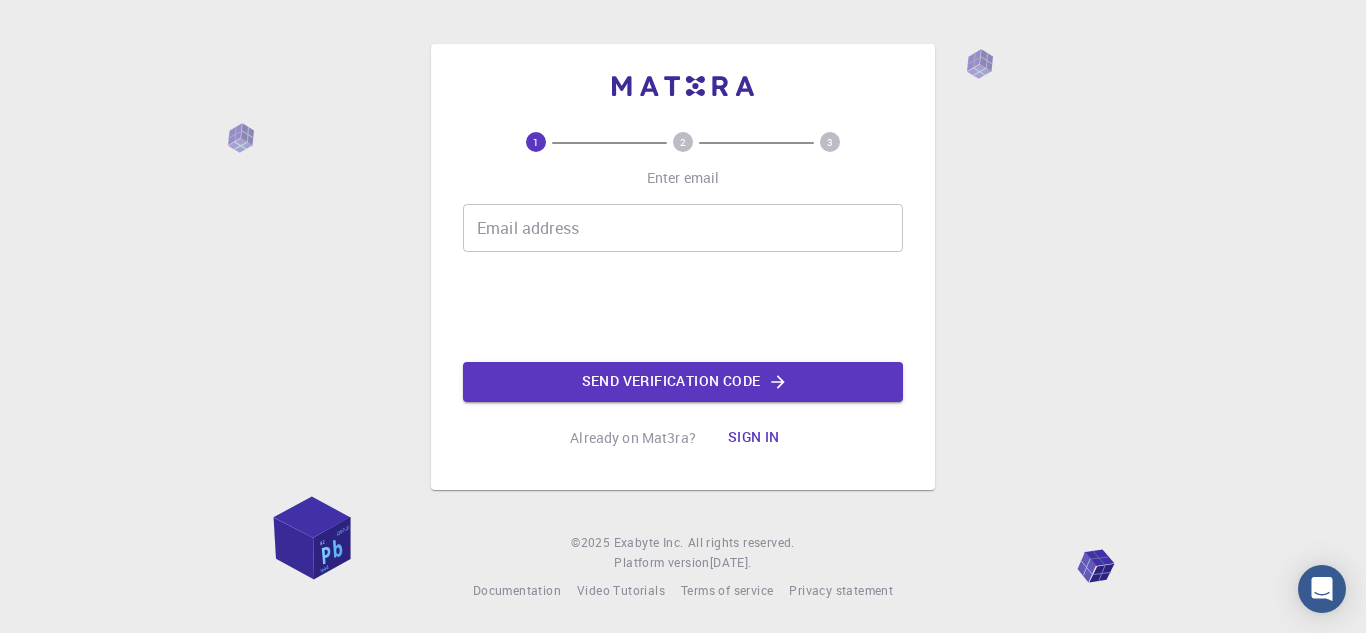 click on "Email address Email address" at bounding box center [683, 228] 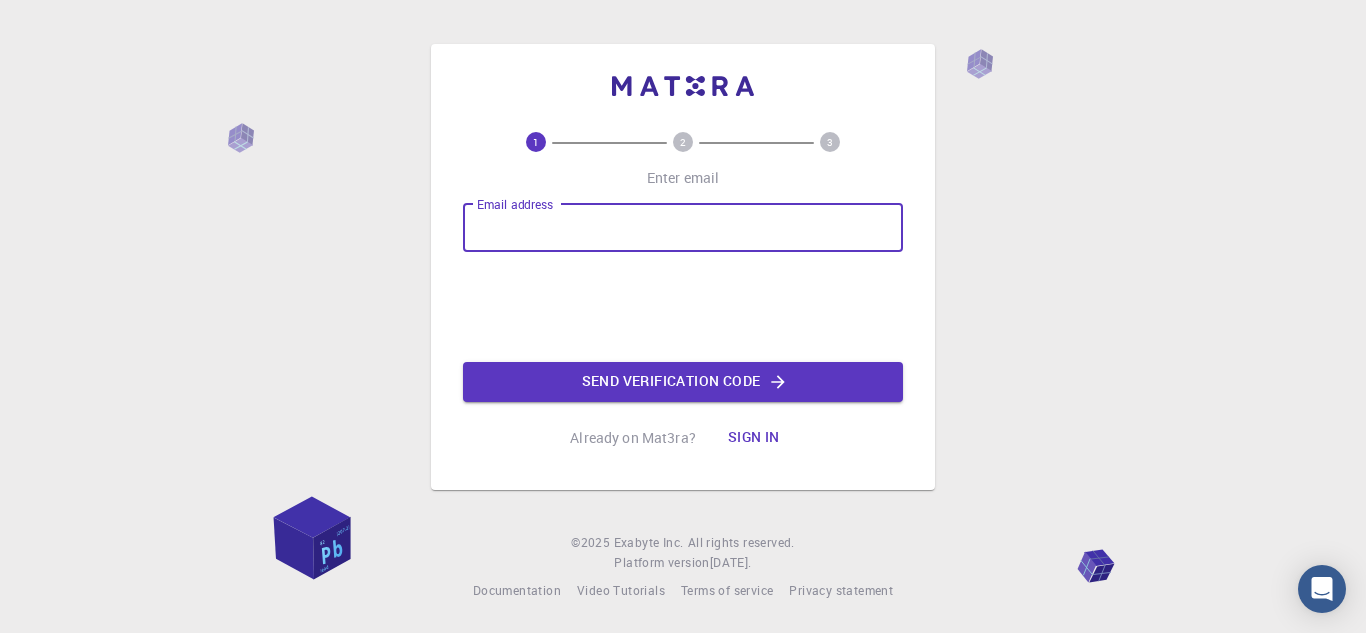 type on "[EMAIL_ADDRESS][DOMAIN_NAME]" 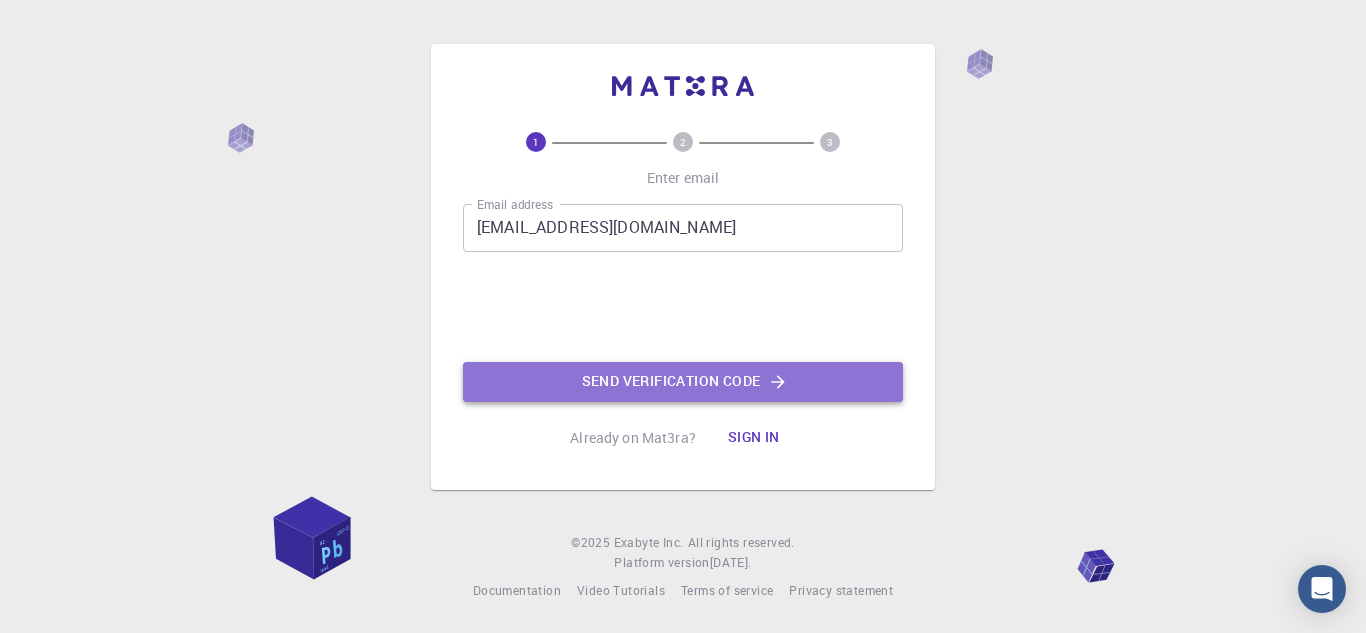 click on "Send verification code" 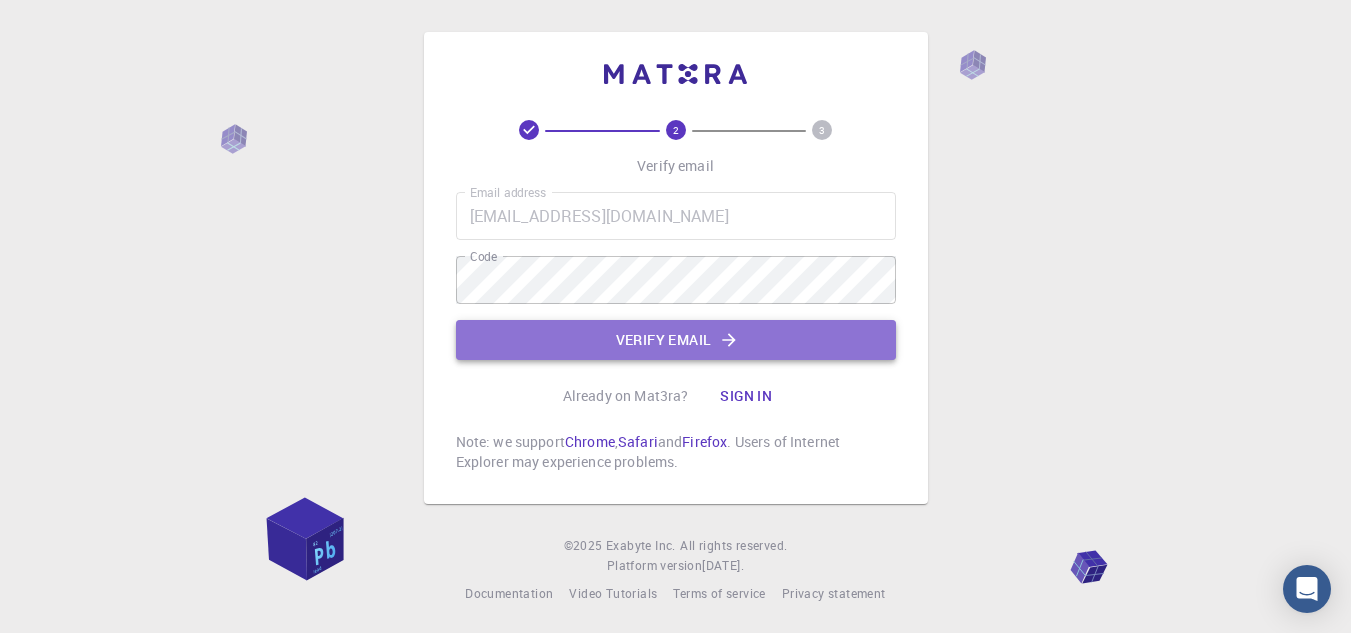 click on "Verify email" 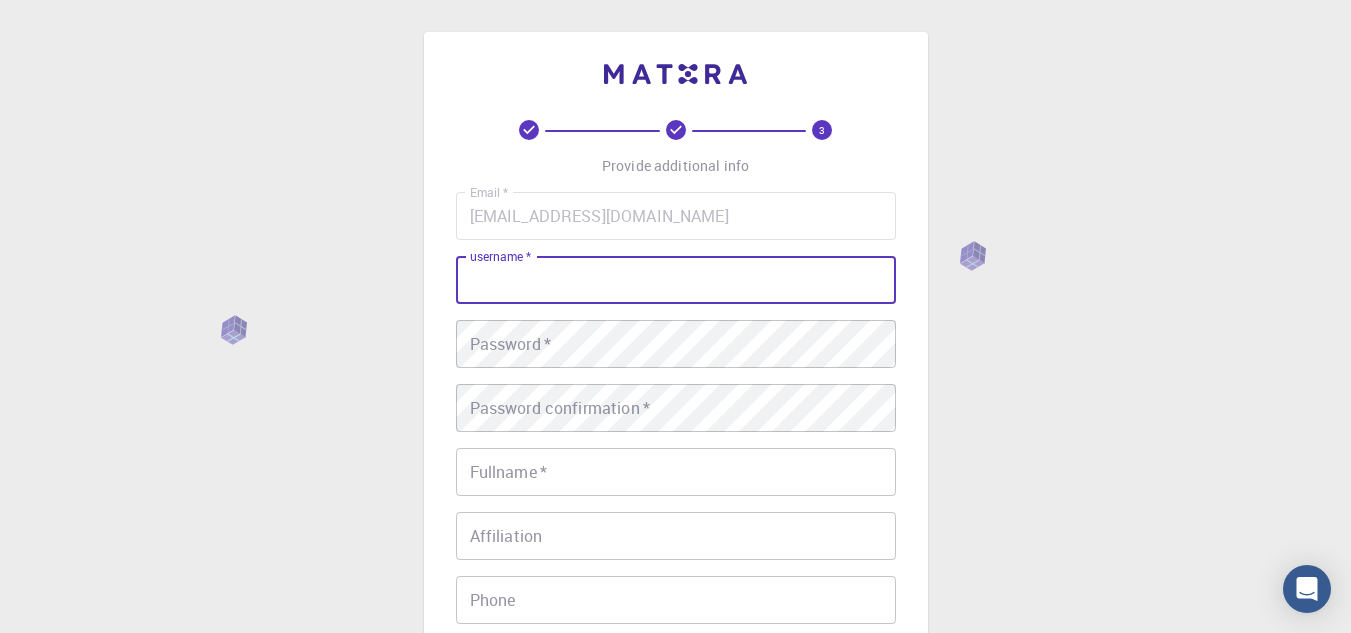 click on "username   *" at bounding box center (676, 280) 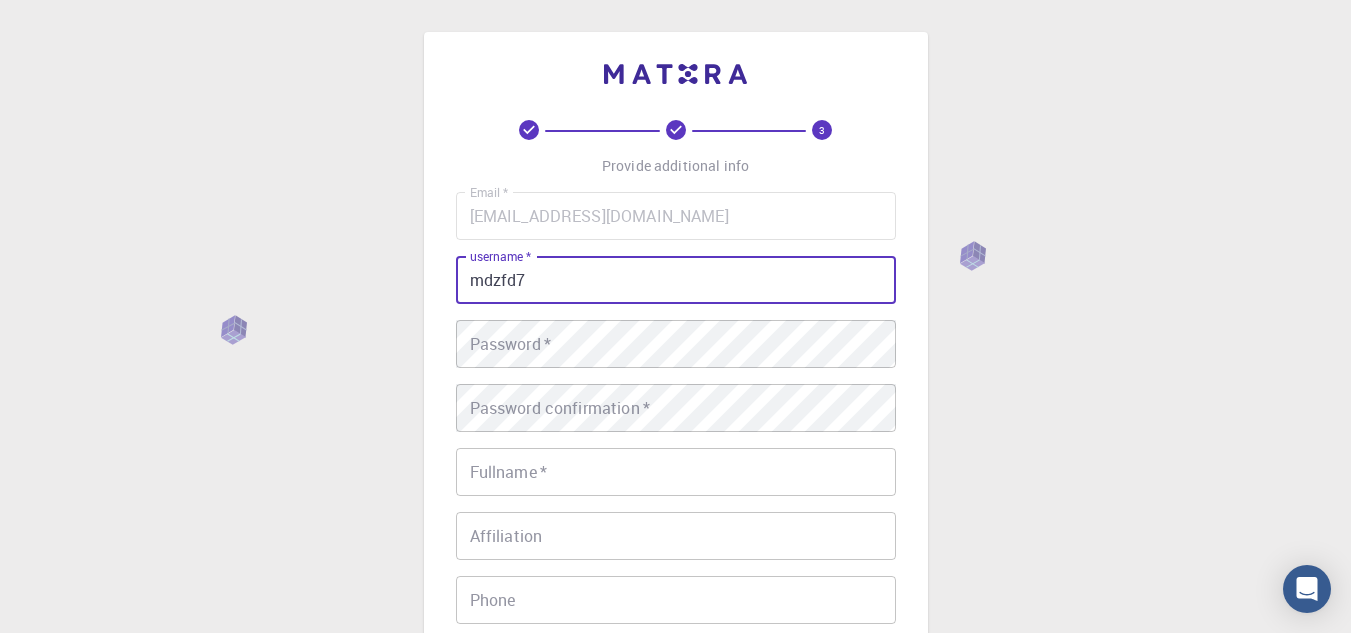 type on "mdzfd7" 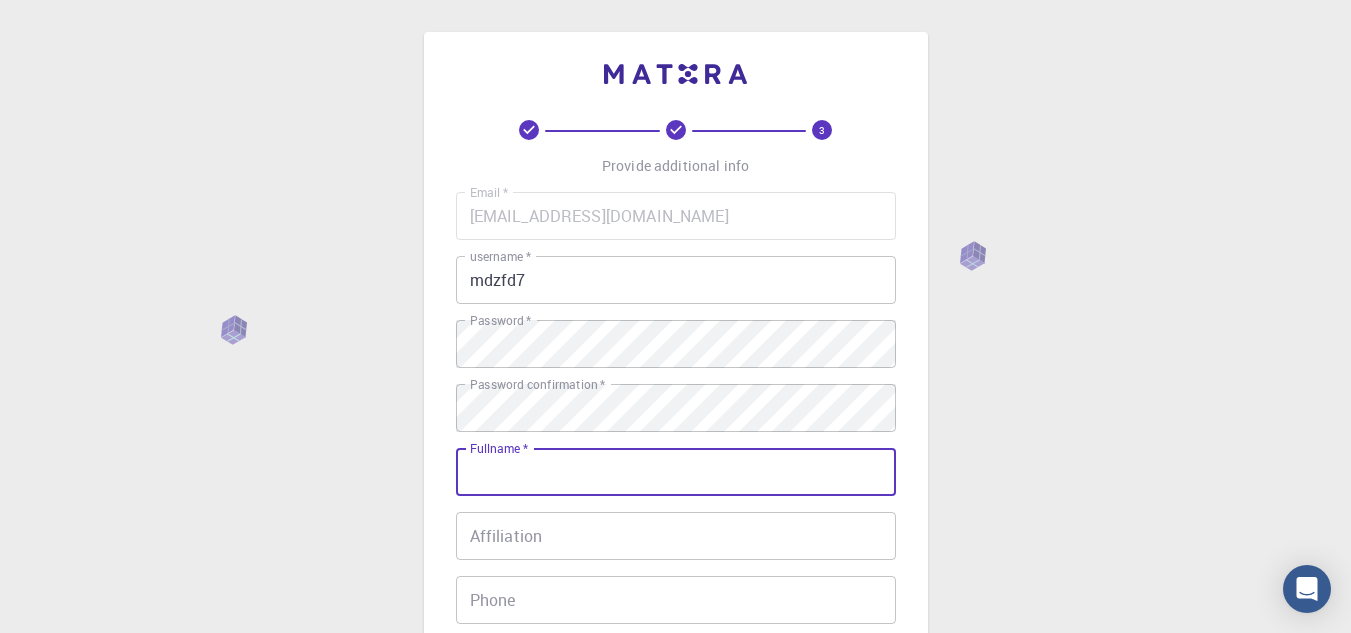 click on "Fullname   *" at bounding box center [676, 472] 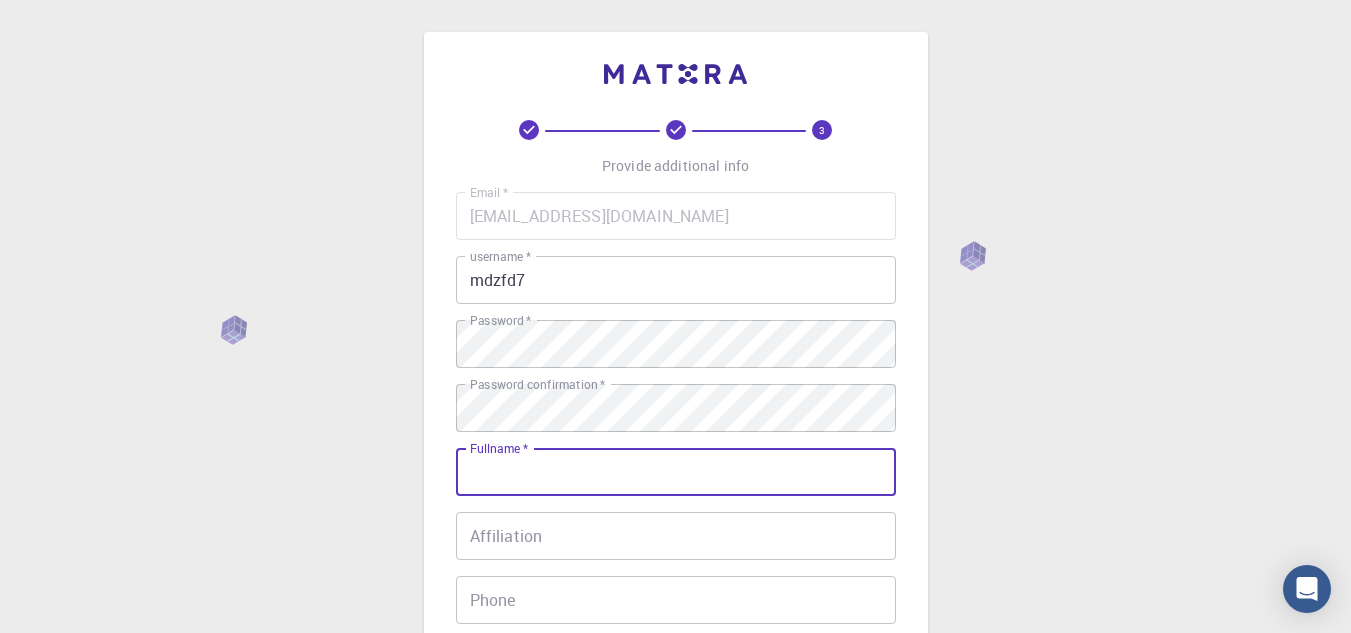type on "Muhammad Dzikri Fuadi" 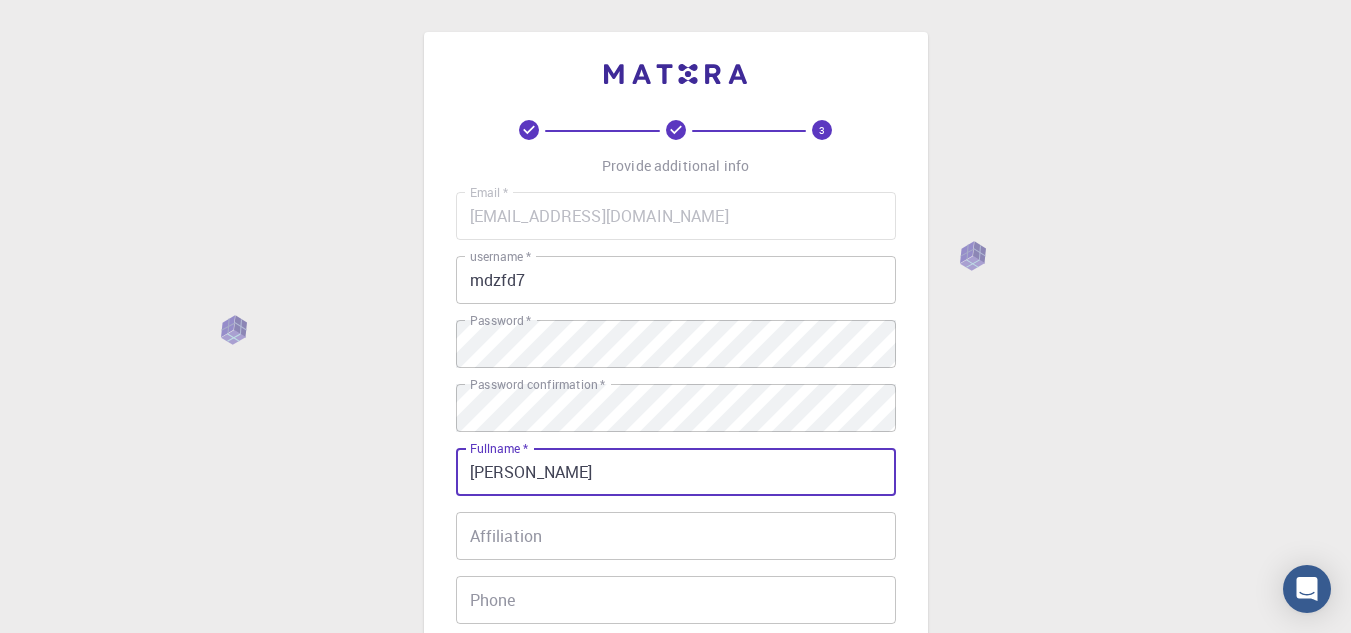 type on "0895618140413" 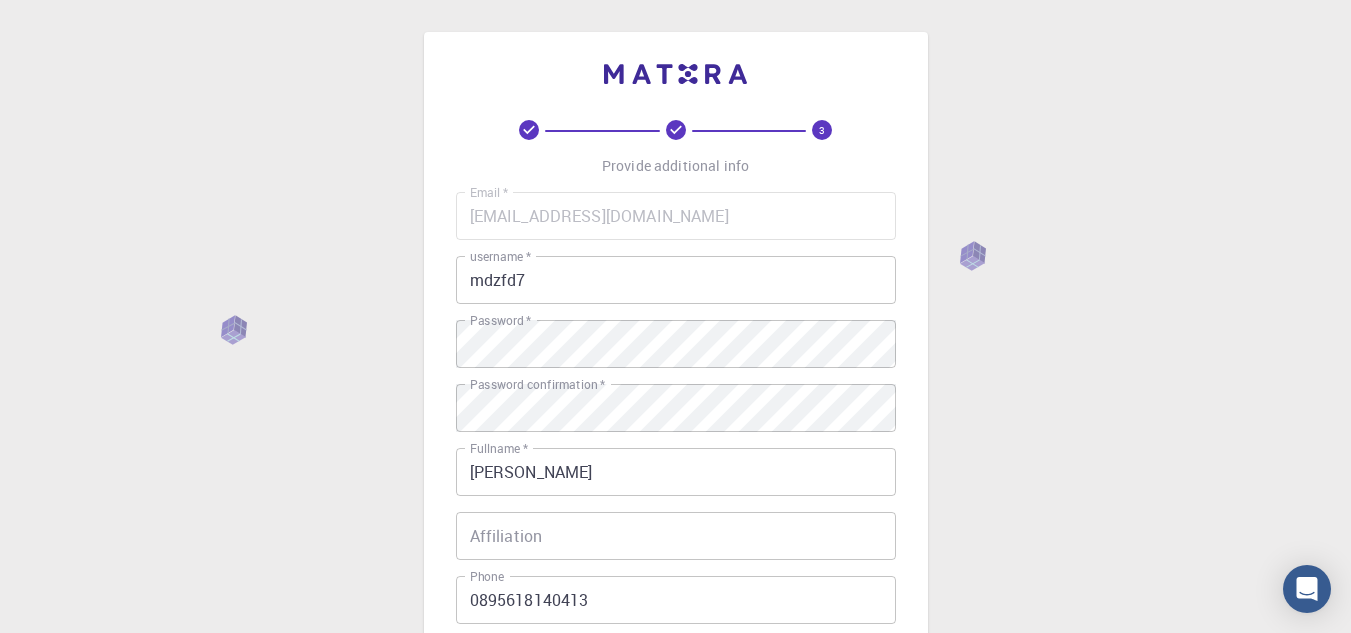 click on "Email   * mdzikrifuadi@gmail.com Email   * username   * mdzfd7 username   * Password   * Password   * Password confirmation   * Password confirmation   * Fullname   * Muhammad Dzikri Fuadi Fullname   * Affiliation Affiliation Phone 0895618140413 Phone Description Description I accept the  Terms of Service / Privacy Policy  *" at bounding box center (676, 467) 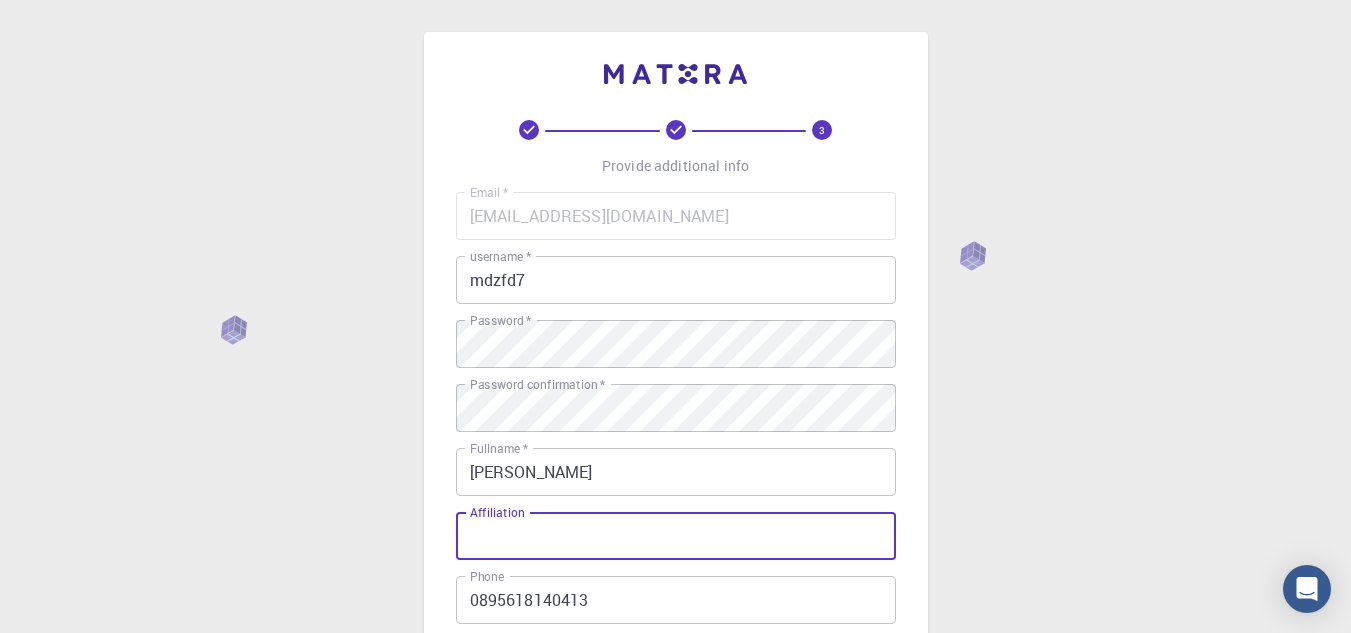 click on "Affiliation" at bounding box center (676, 536) 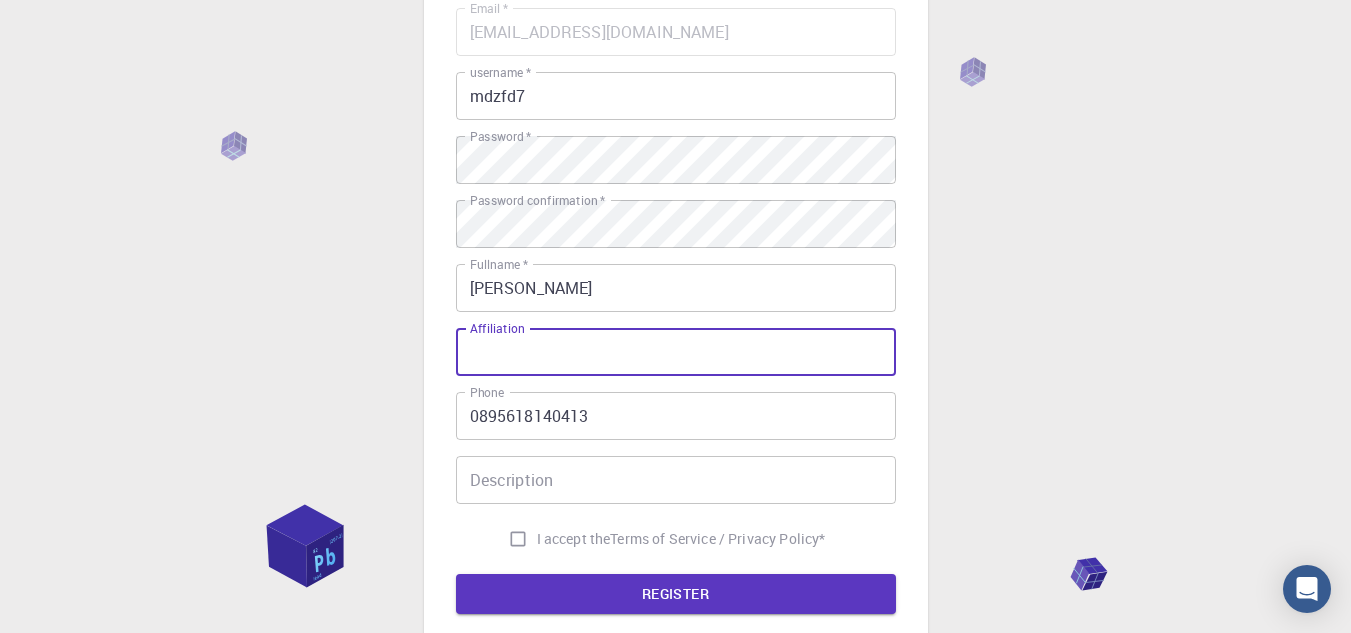 scroll, scrollTop: 191, scrollLeft: 0, axis: vertical 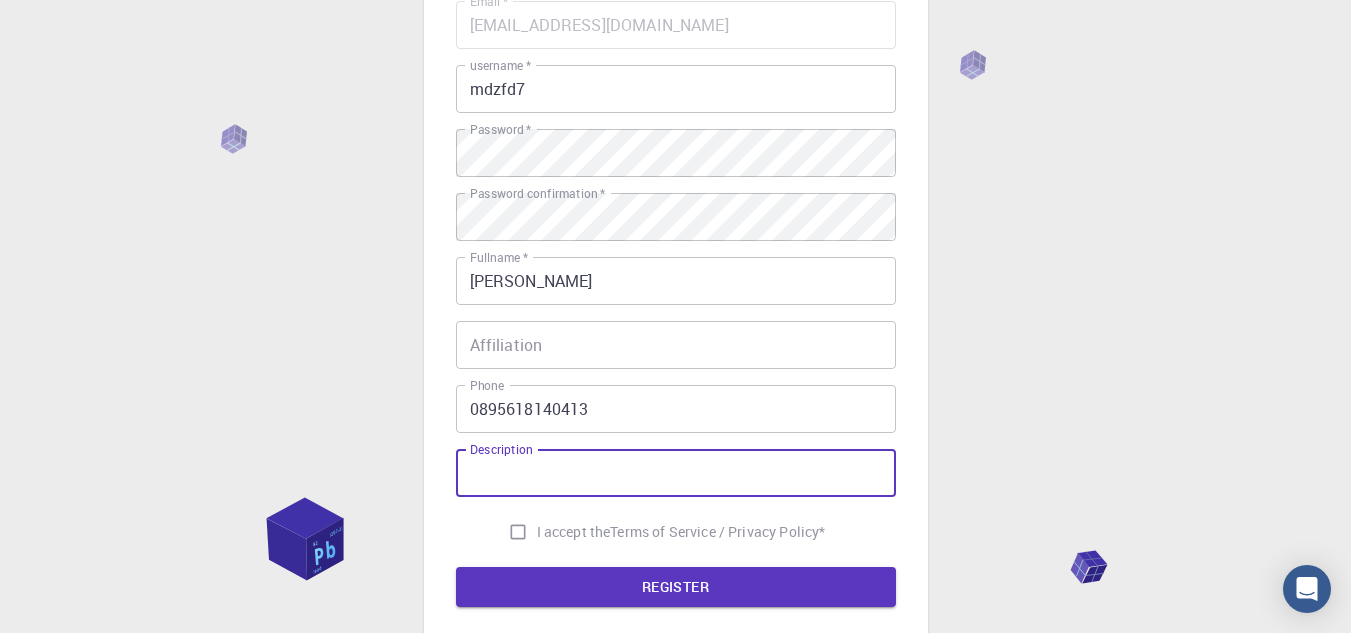 click on "Description" at bounding box center (676, 473) 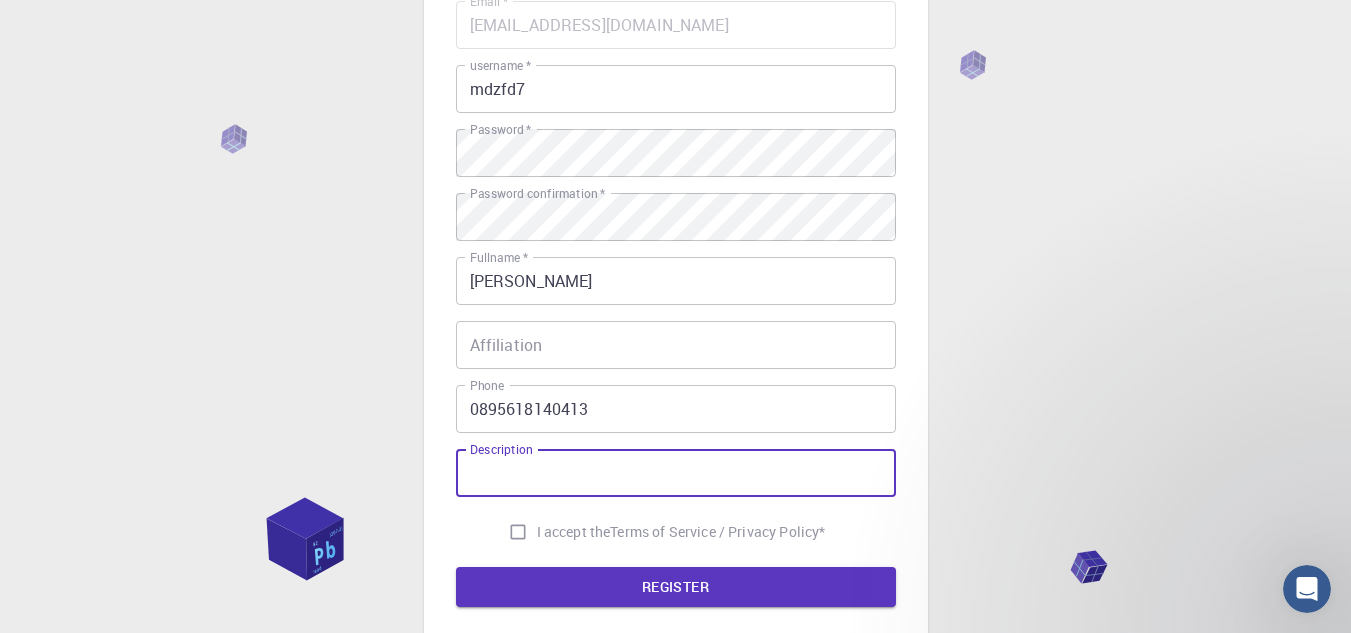 scroll, scrollTop: 0, scrollLeft: 0, axis: both 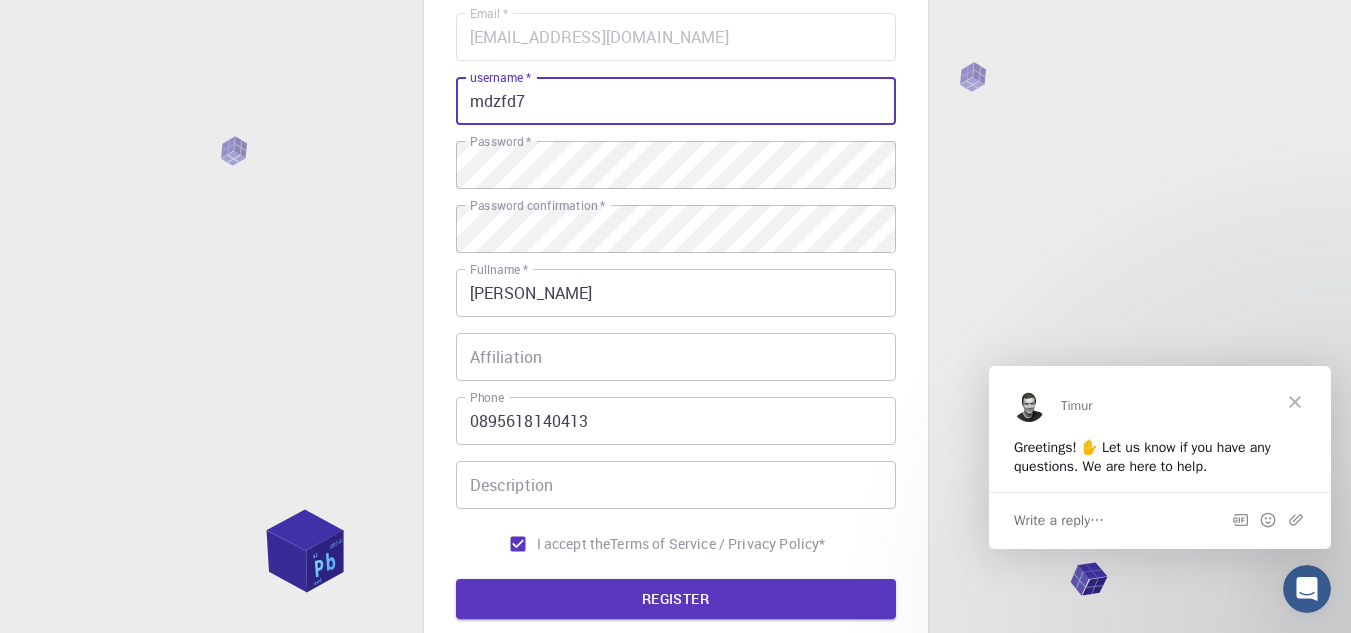 click on "mdzfd7" at bounding box center (676, 101) 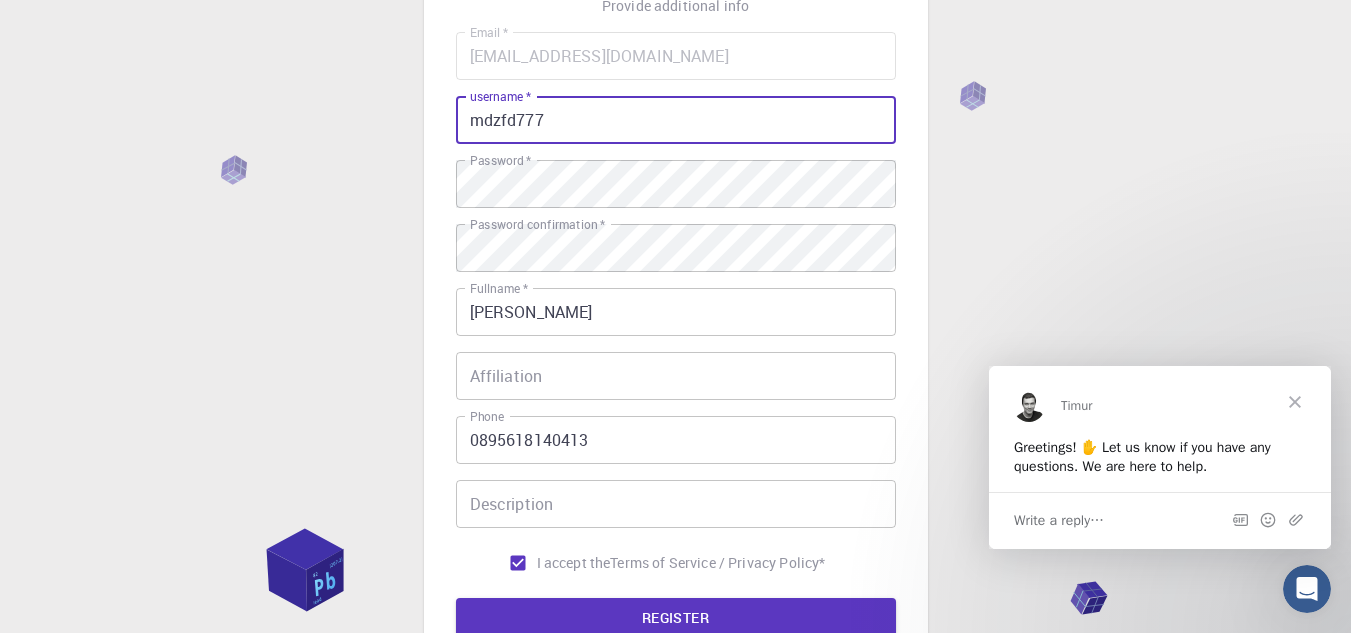 scroll, scrollTop: 155, scrollLeft: 0, axis: vertical 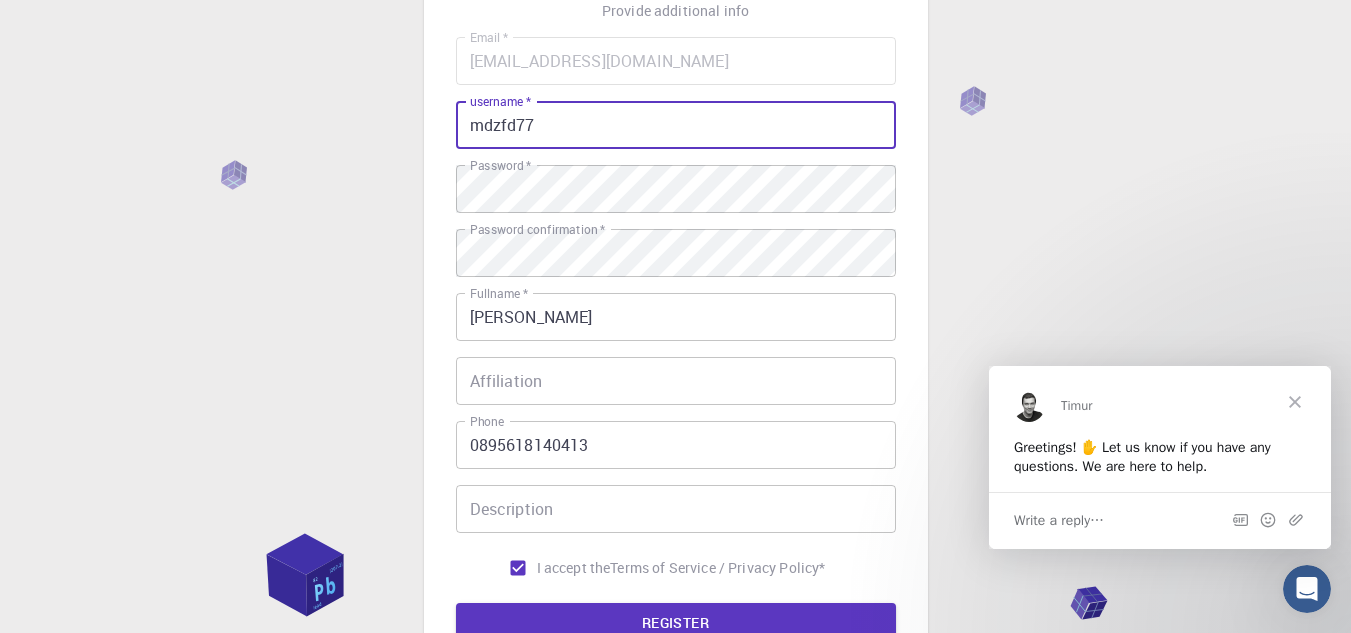 type on "mdzfd7" 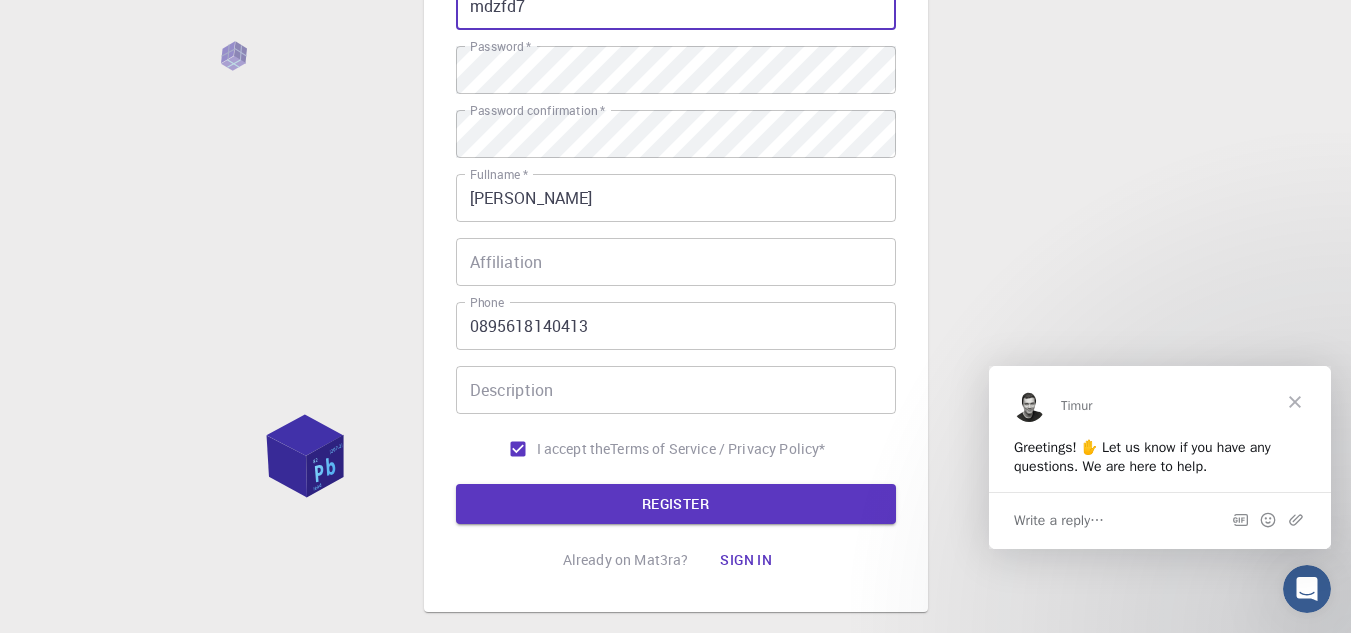 scroll, scrollTop: 276, scrollLeft: 0, axis: vertical 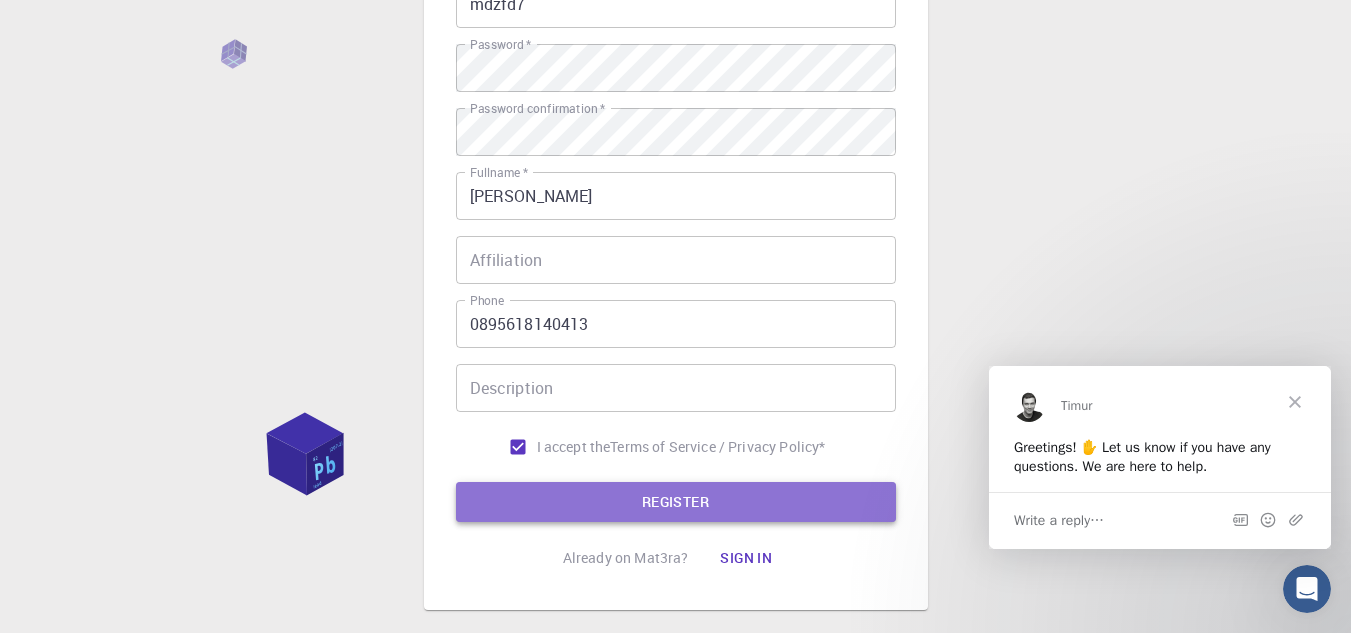click on "REGISTER" at bounding box center (676, 502) 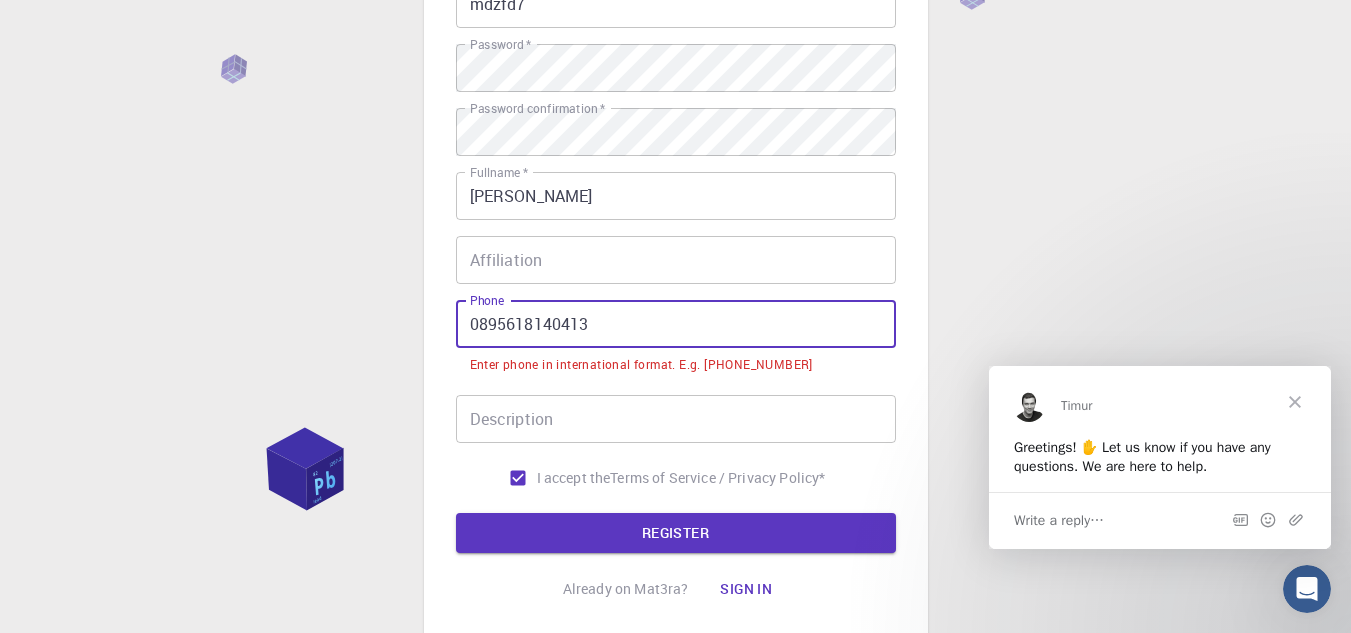 click on "0895618140413" at bounding box center (676, 324) 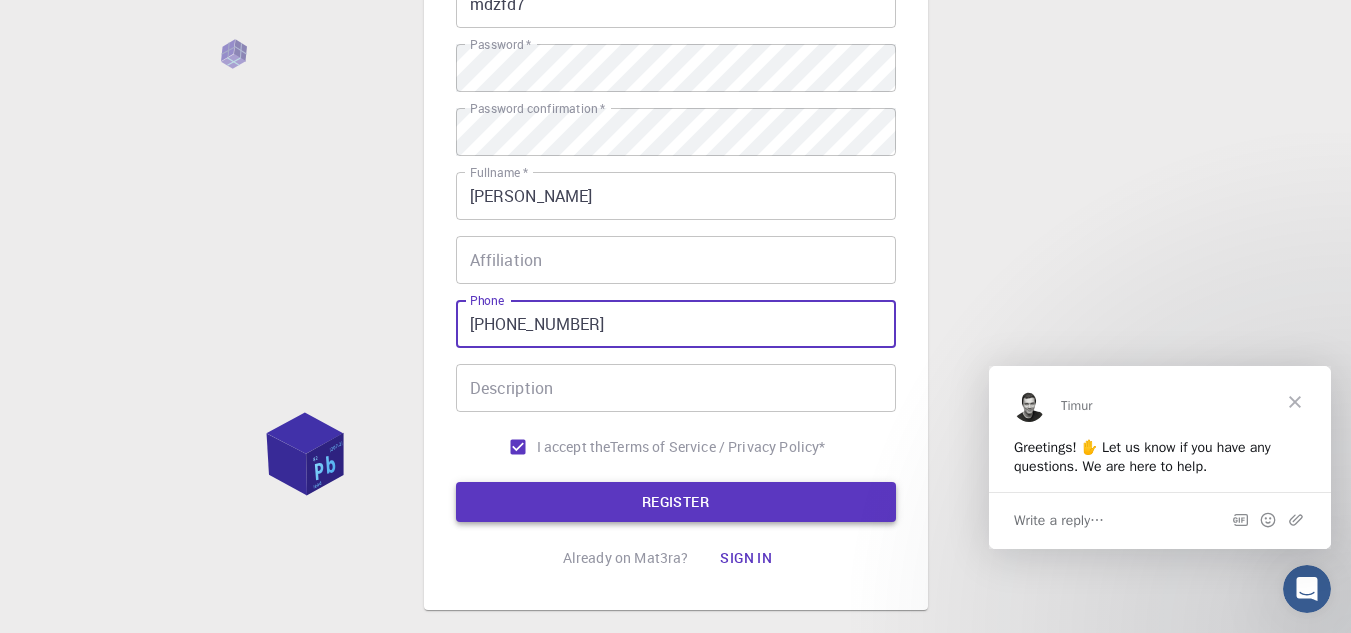 type on "+62895618140413" 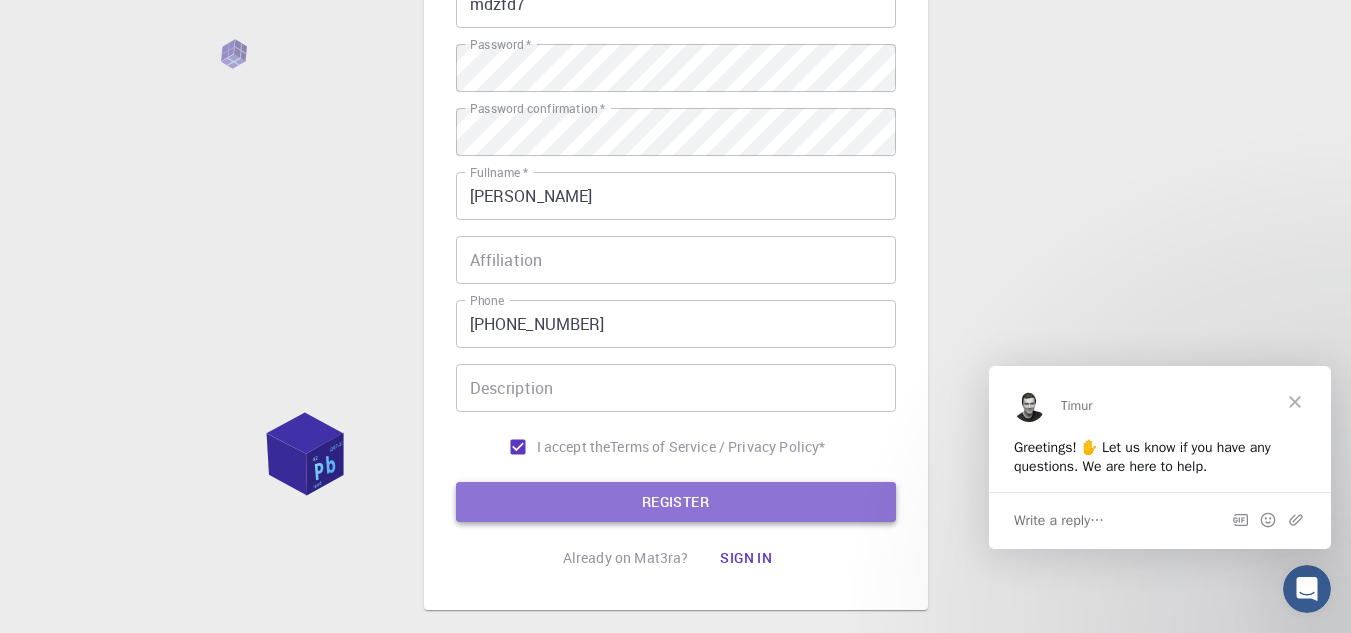 click on "REGISTER" at bounding box center [676, 502] 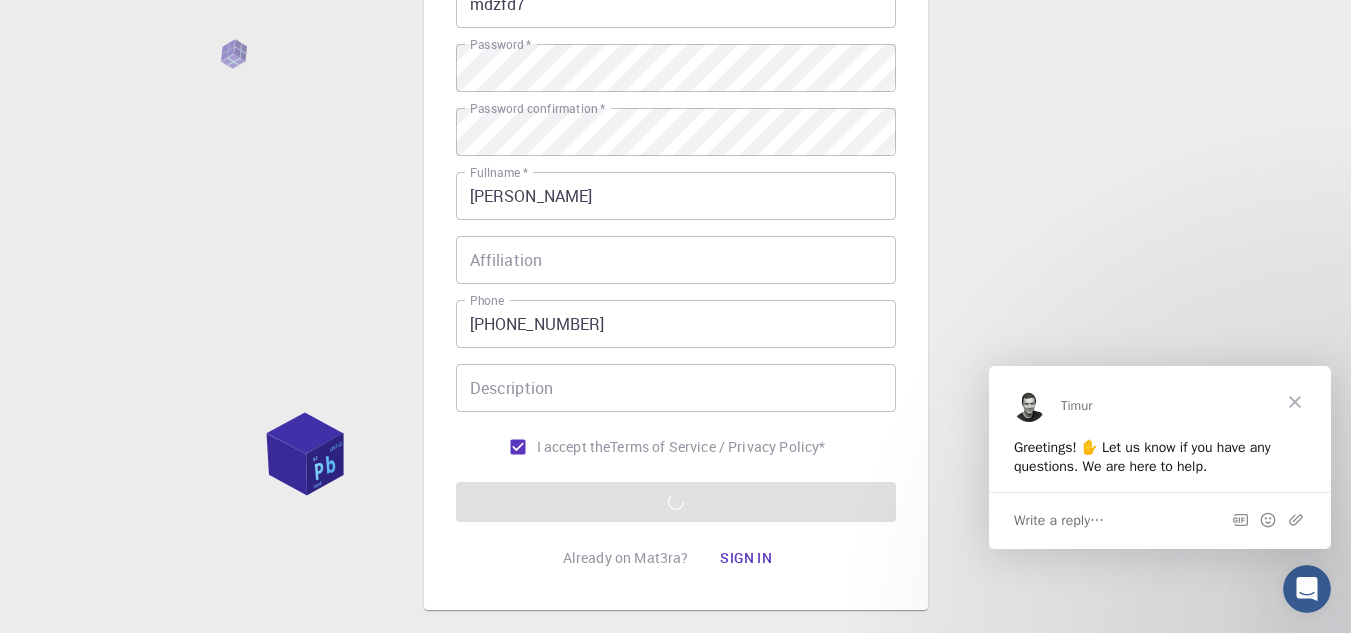 click at bounding box center (1295, 401) 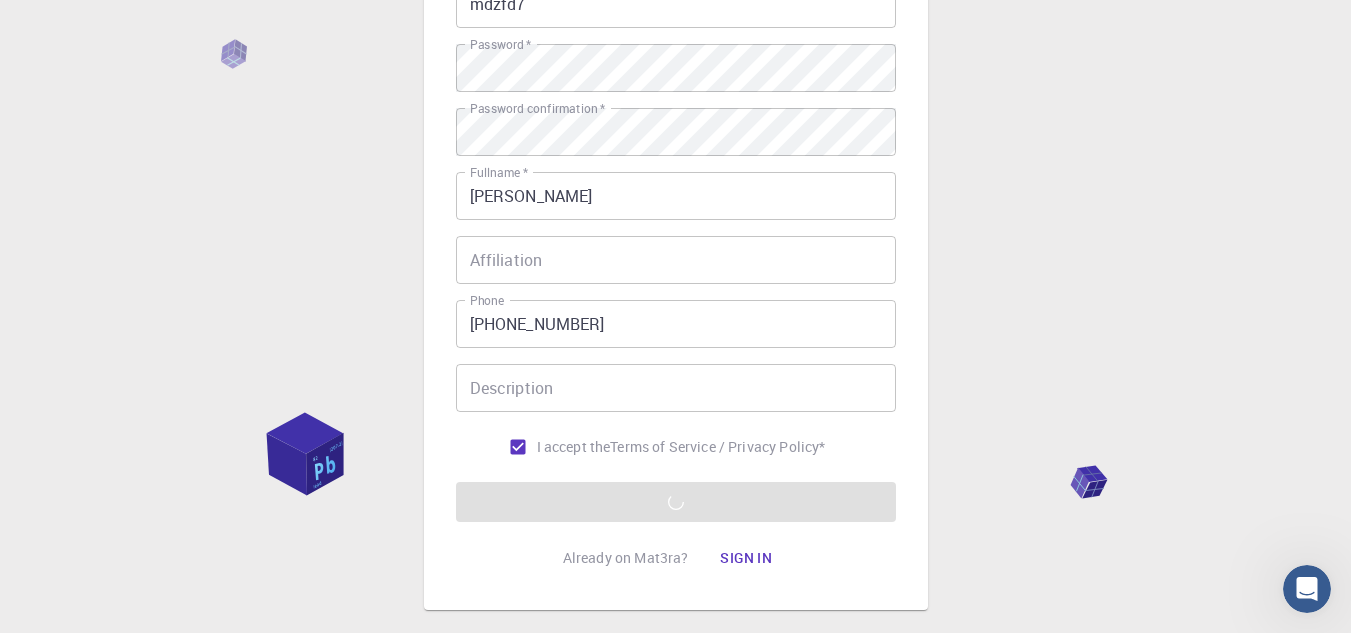 click on "Email   * mdzikrifuadi@gmail.com Email   * username   * mdzfd7 username   * Password   * Password   * Password confirmation   * Password confirmation   * Fullname   * Muhammad Dzikri Fuadi Fullname   * Affiliation Affiliation Phone +62895618140413 Phone Description Description I accept the  Terms of Service / Privacy Policy  * REGISTER" at bounding box center [676, 219] 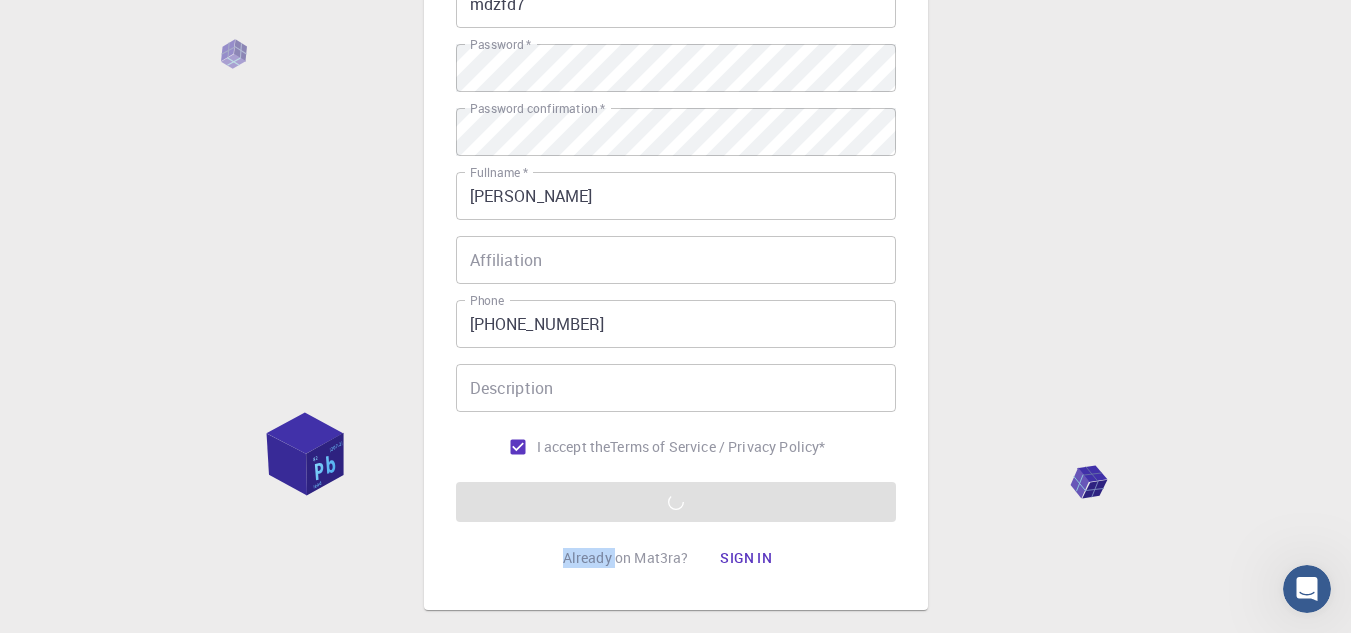 click on "Email   * mdzikrifuadi@gmail.com Email   * username   * mdzfd7 username   * Password   * Password   * Password confirmation   * Password confirmation   * Fullname   * Muhammad Dzikri Fuadi Fullname   * Affiliation Affiliation Phone +62895618140413 Phone Description Description I accept the  Terms of Service / Privacy Policy  * REGISTER" at bounding box center (676, 219) 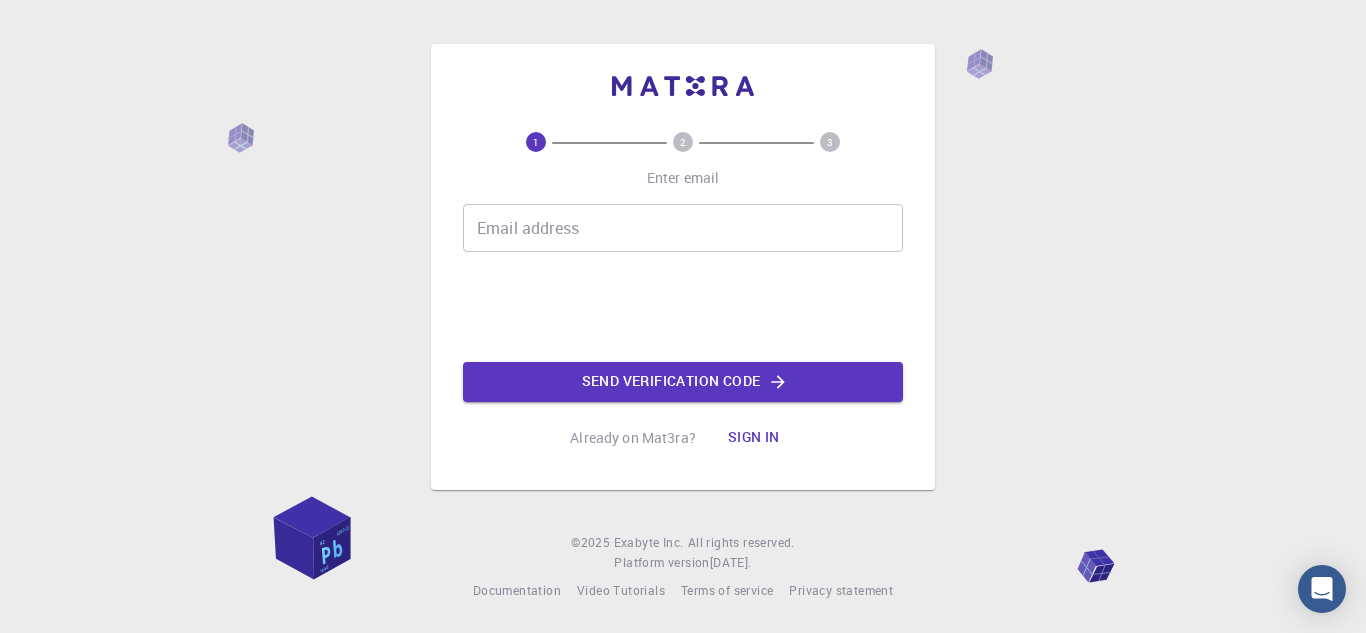 scroll, scrollTop: 0, scrollLeft: 0, axis: both 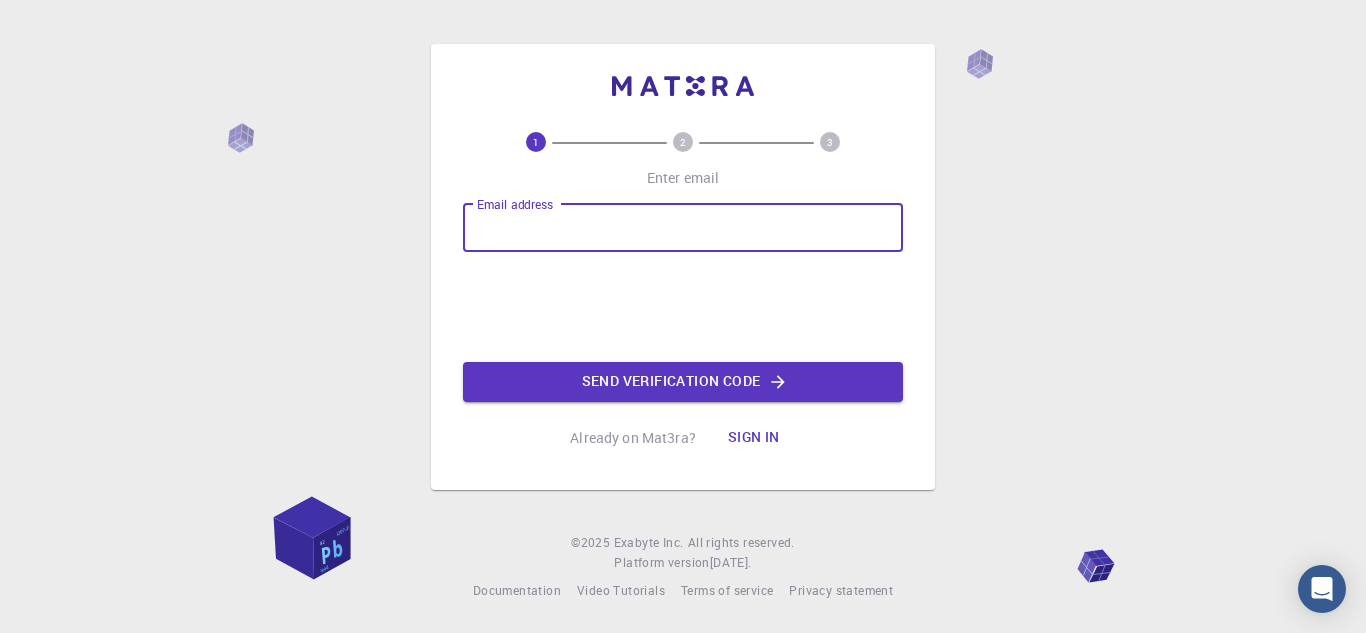 click on "Email address Email address" at bounding box center [683, 228] 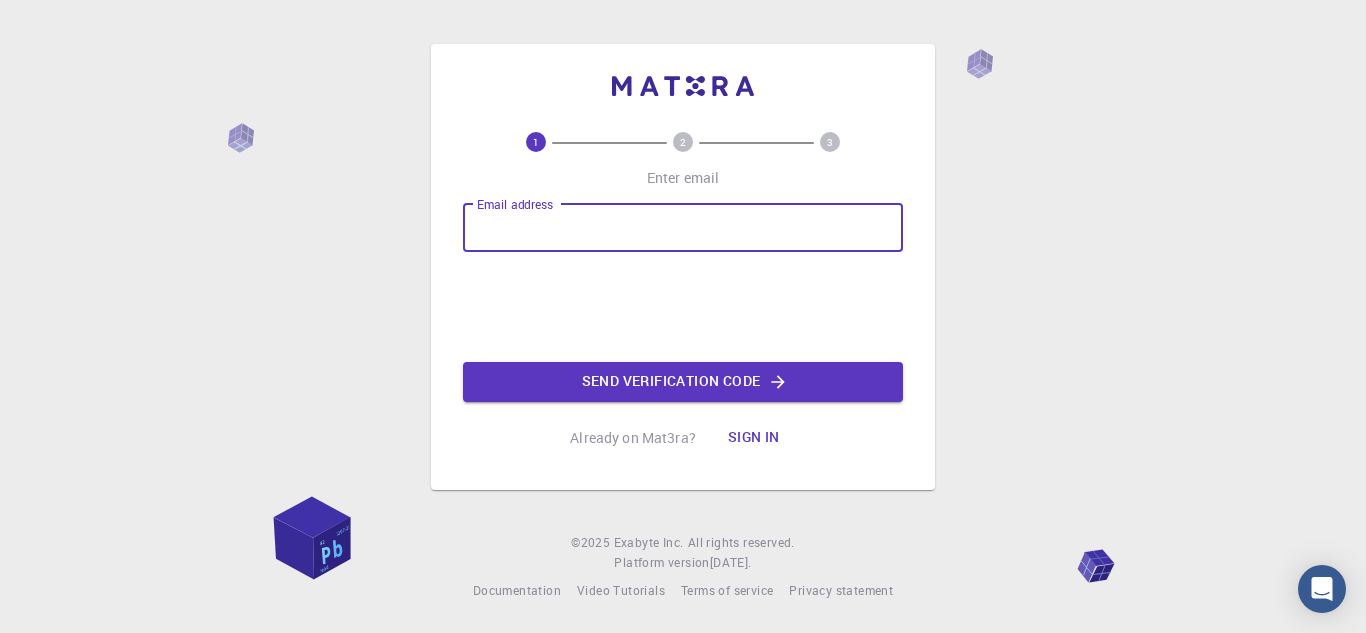 type on "[EMAIL_ADDRESS][DOMAIN_NAME]" 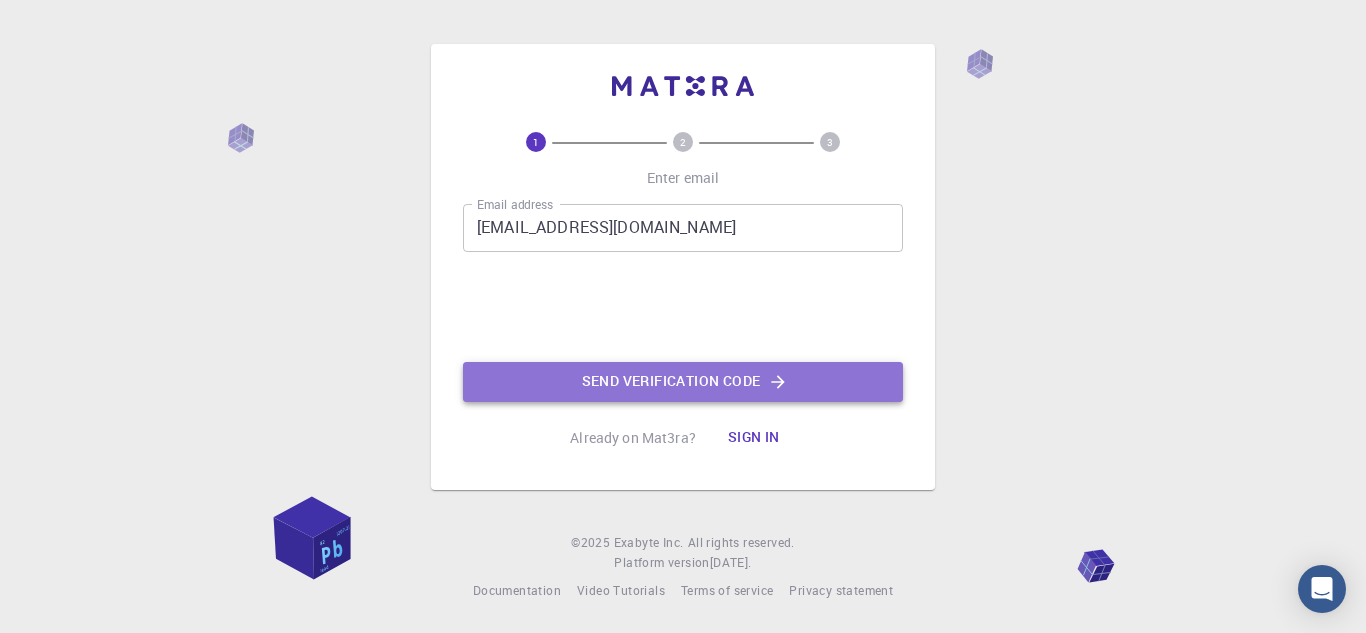 click on "Send verification code" 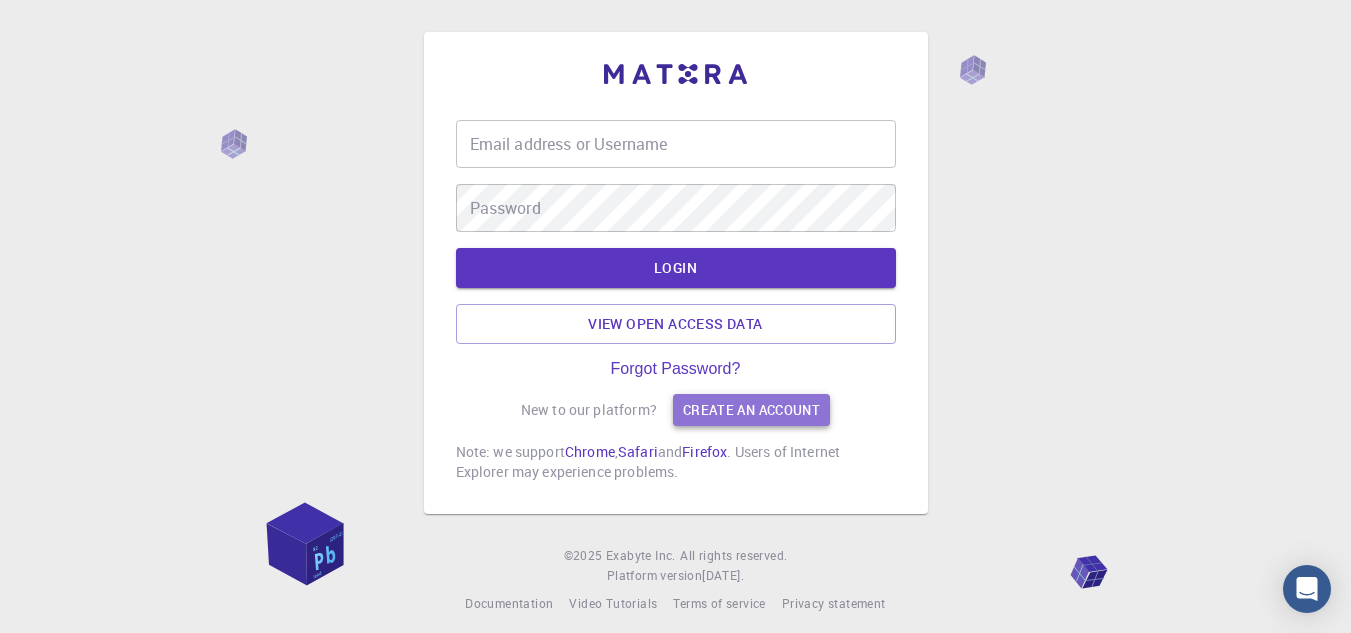 click on "Create an account" at bounding box center (751, 410) 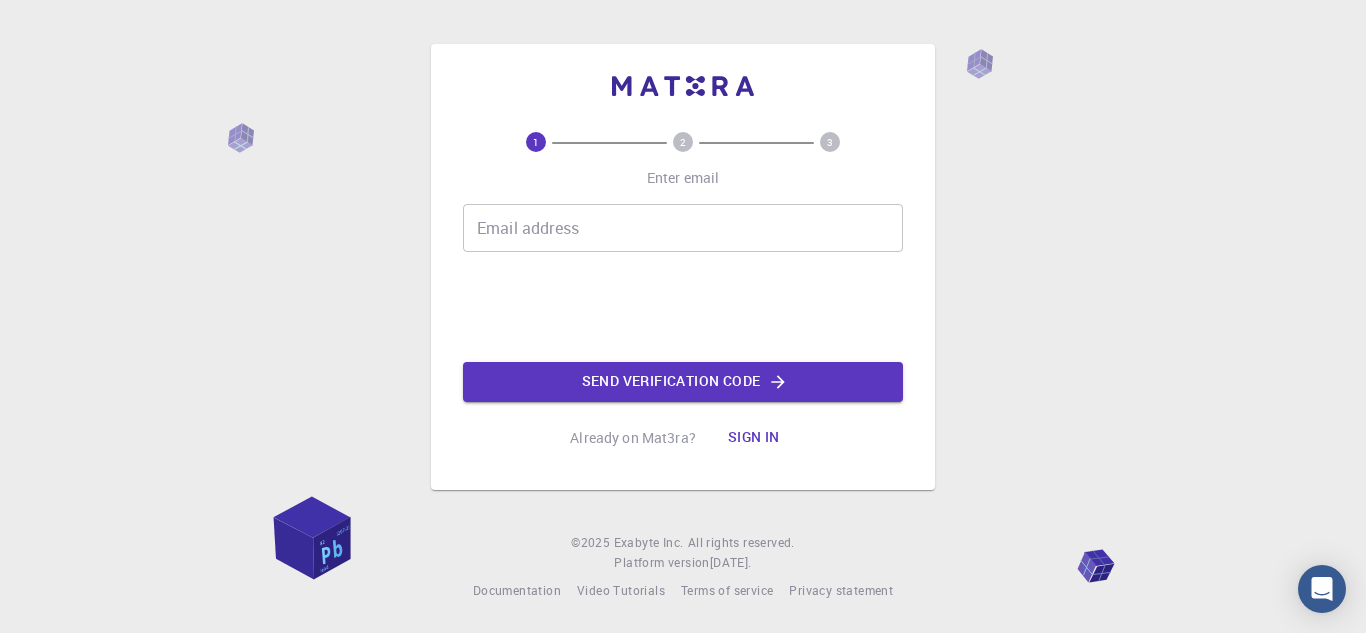 click on "Sign in" at bounding box center (754, 438) 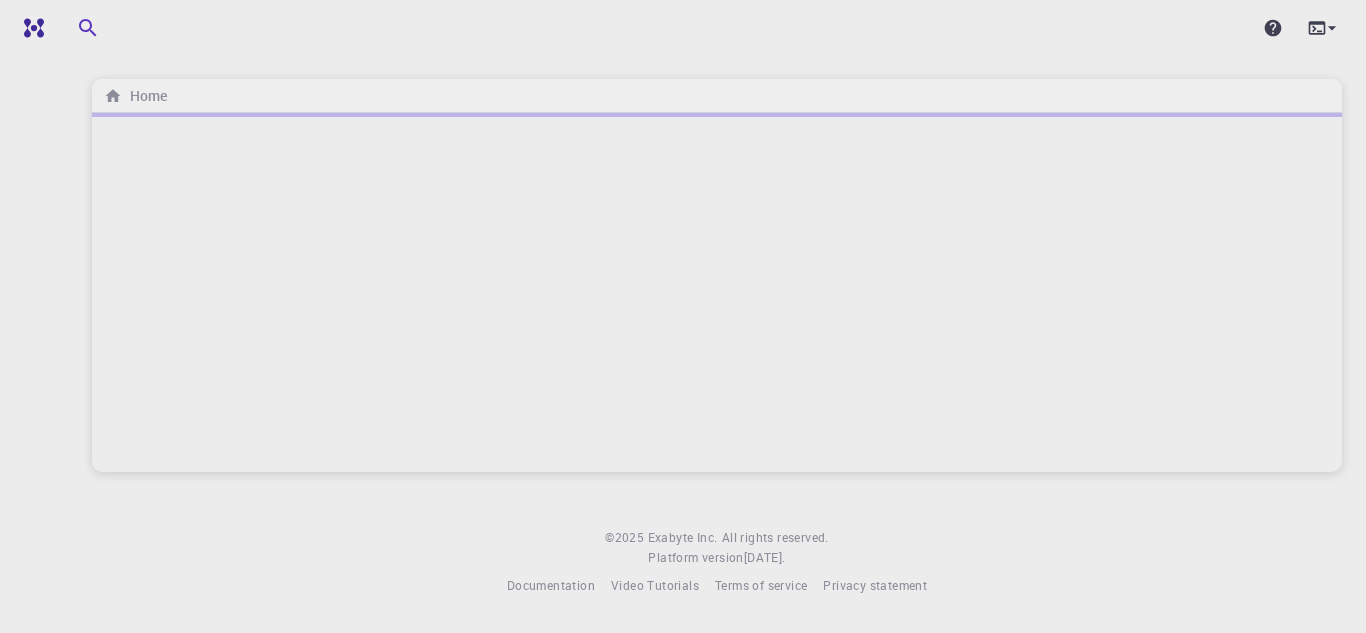 scroll, scrollTop: 0, scrollLeft: 0, axis: both 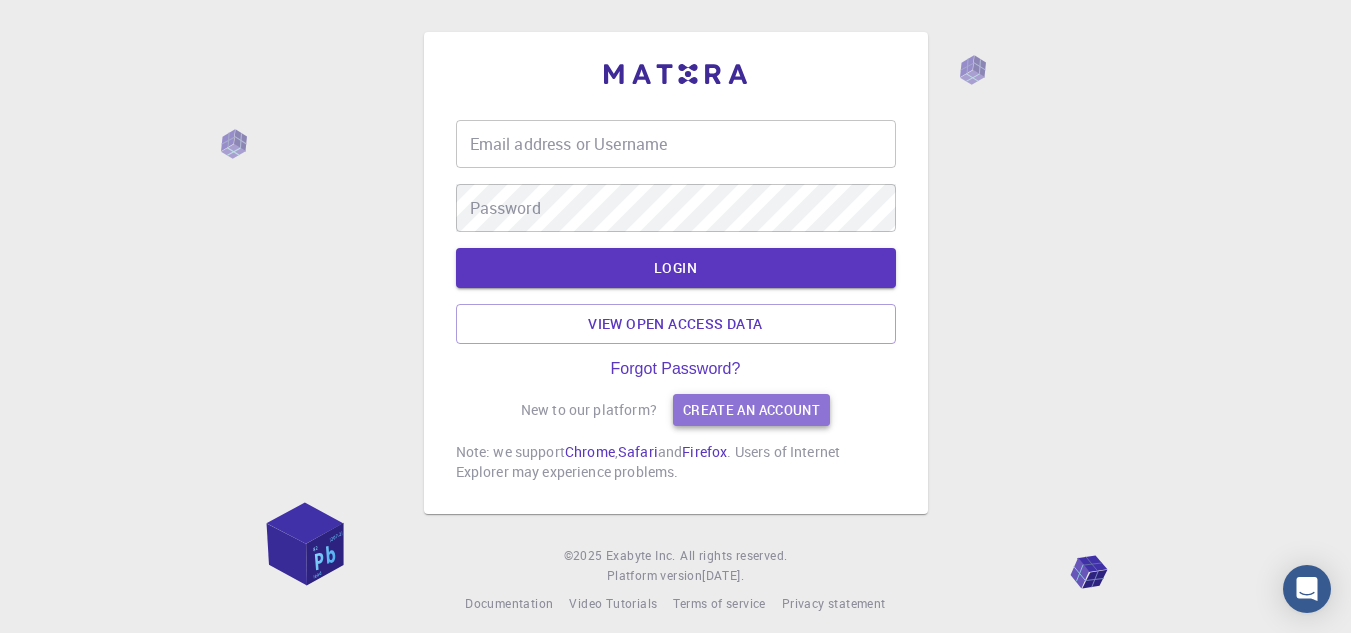 click on "Create an account" at bounding box center (751, 410) 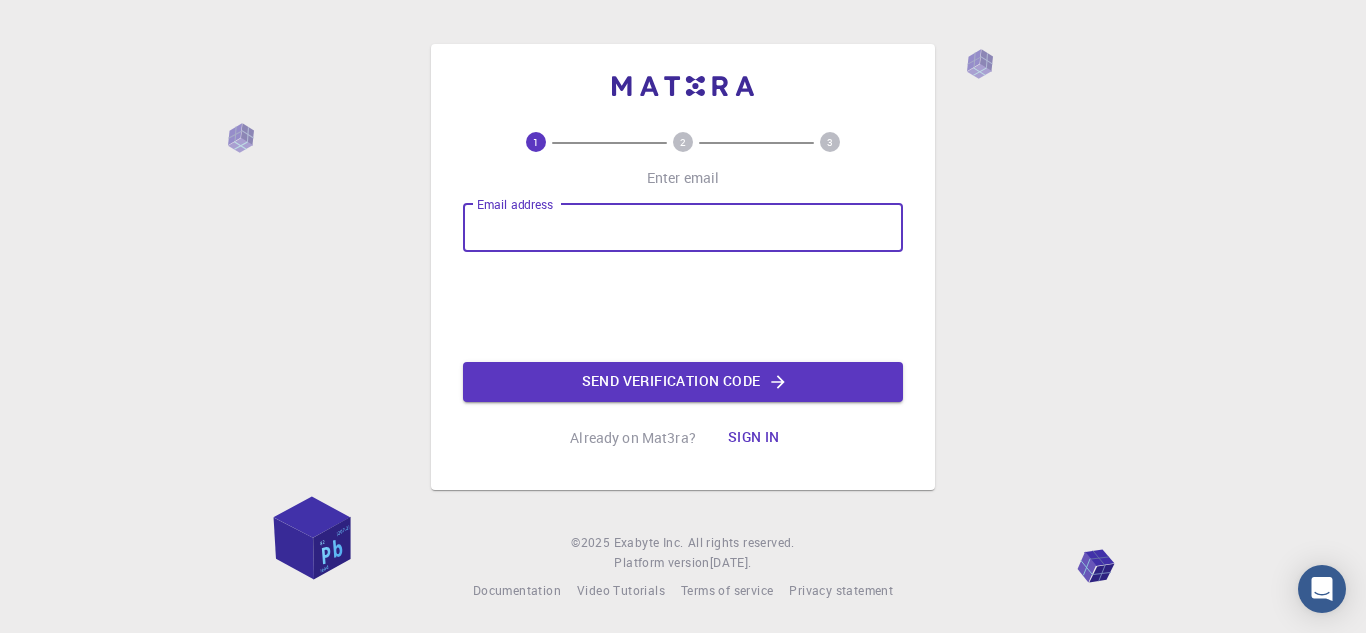click on "Email address" at bounding box center [683, 228] 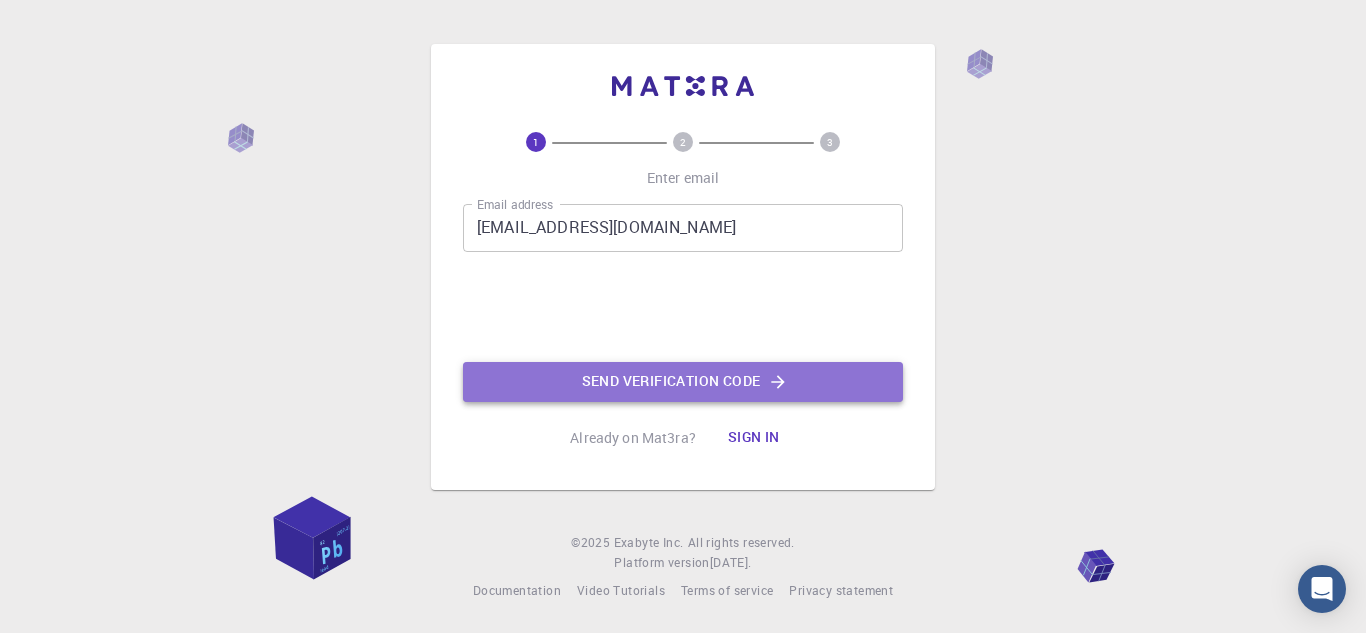 click on "Send verification code" 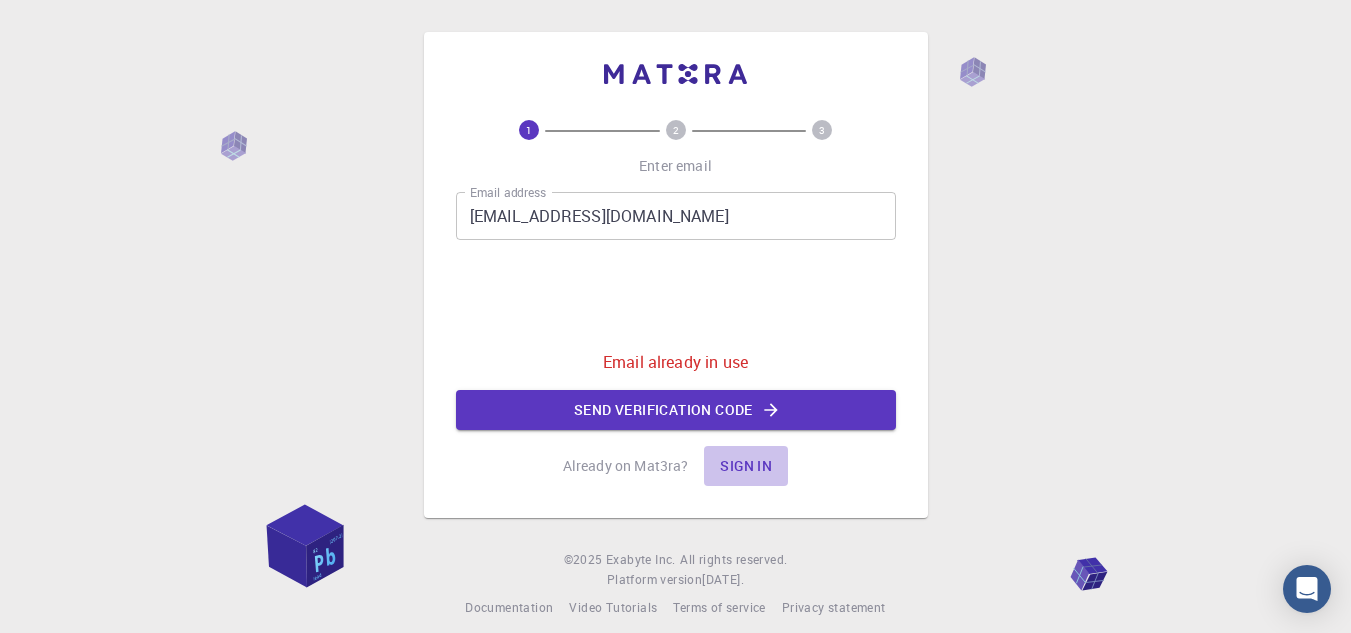 click on "Sign in" at bounding box center (746, 466) 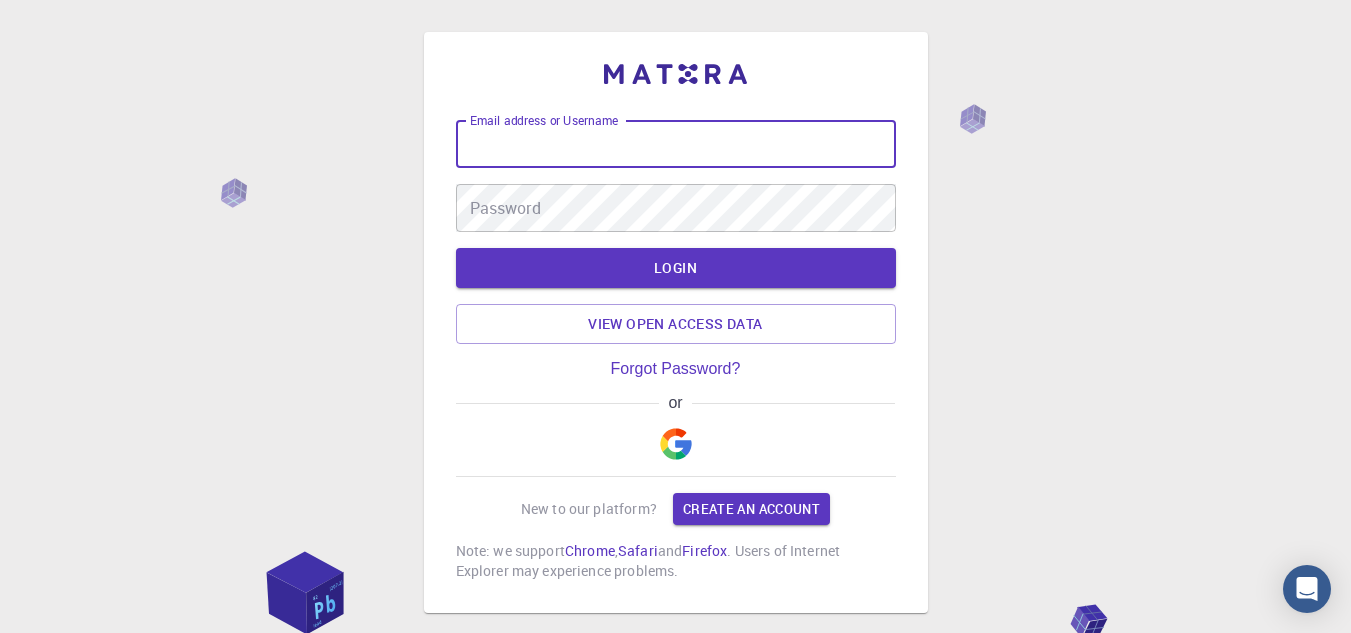 click on "Email address or Username" at bounding box center (676, 144) 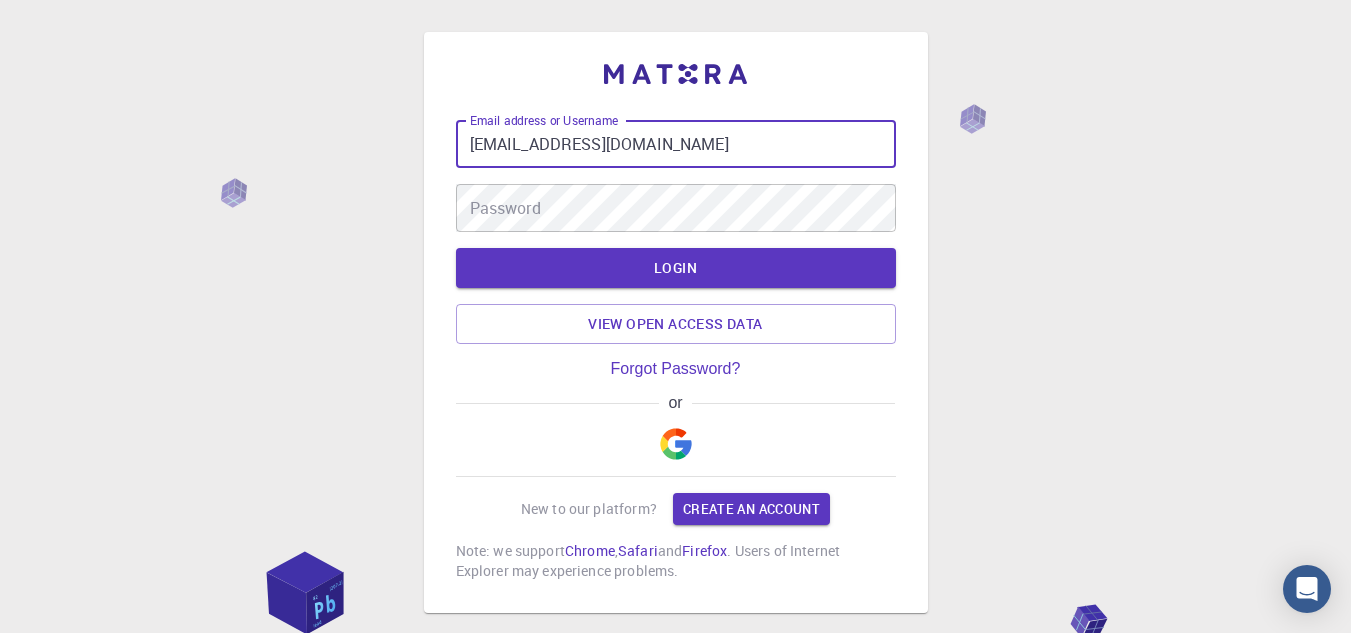 type on "[EMAIL_ADDRESS][DOMAIN_NAME]" 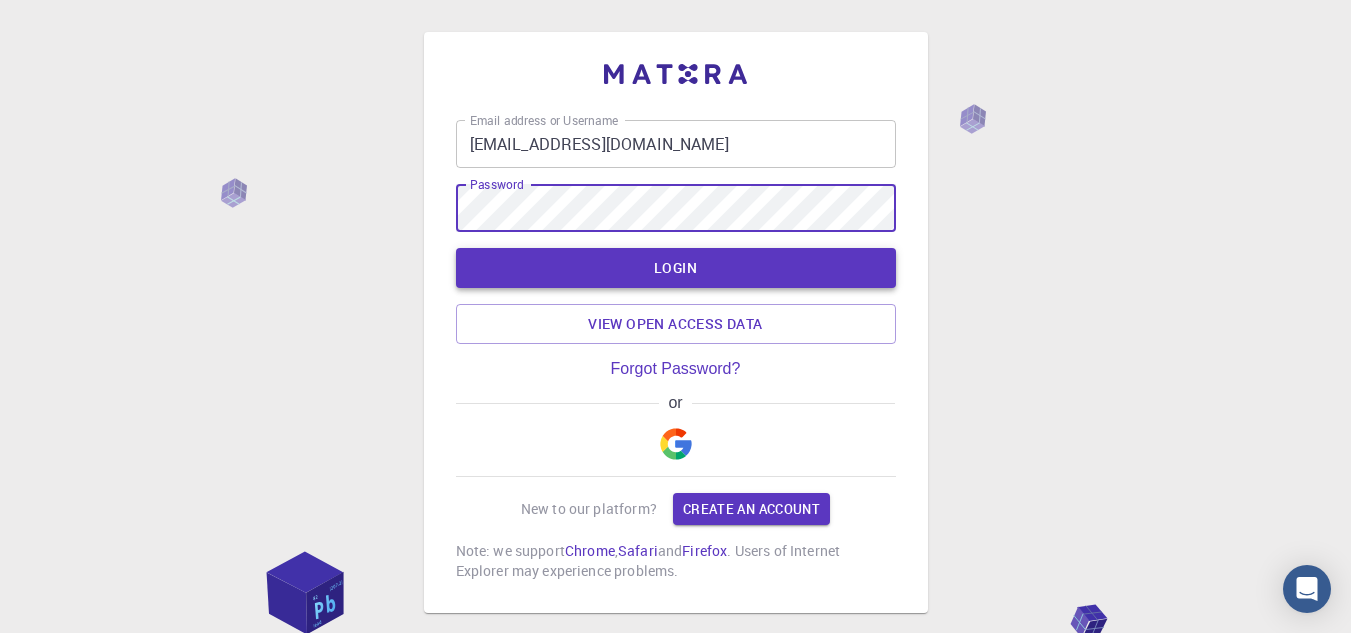 click on "LOGIN" at bounding box center (676, 268) 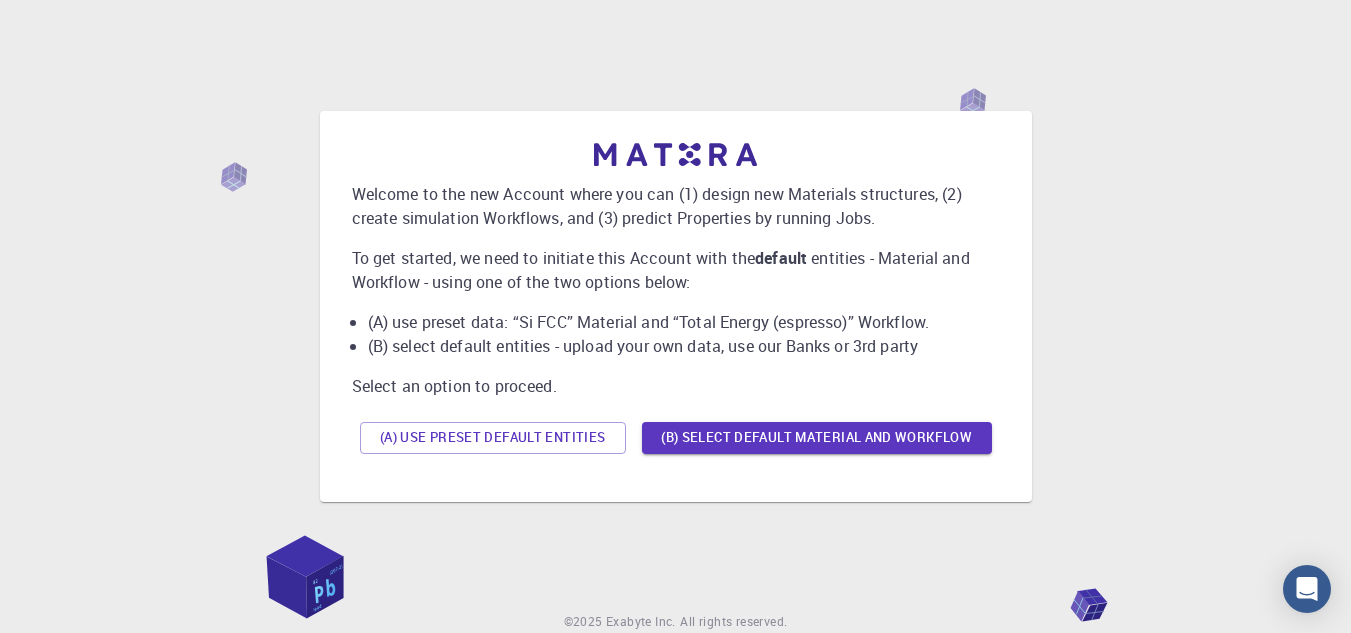 scroll, scrollTop: 0, scrollLeft: 0, axis: both 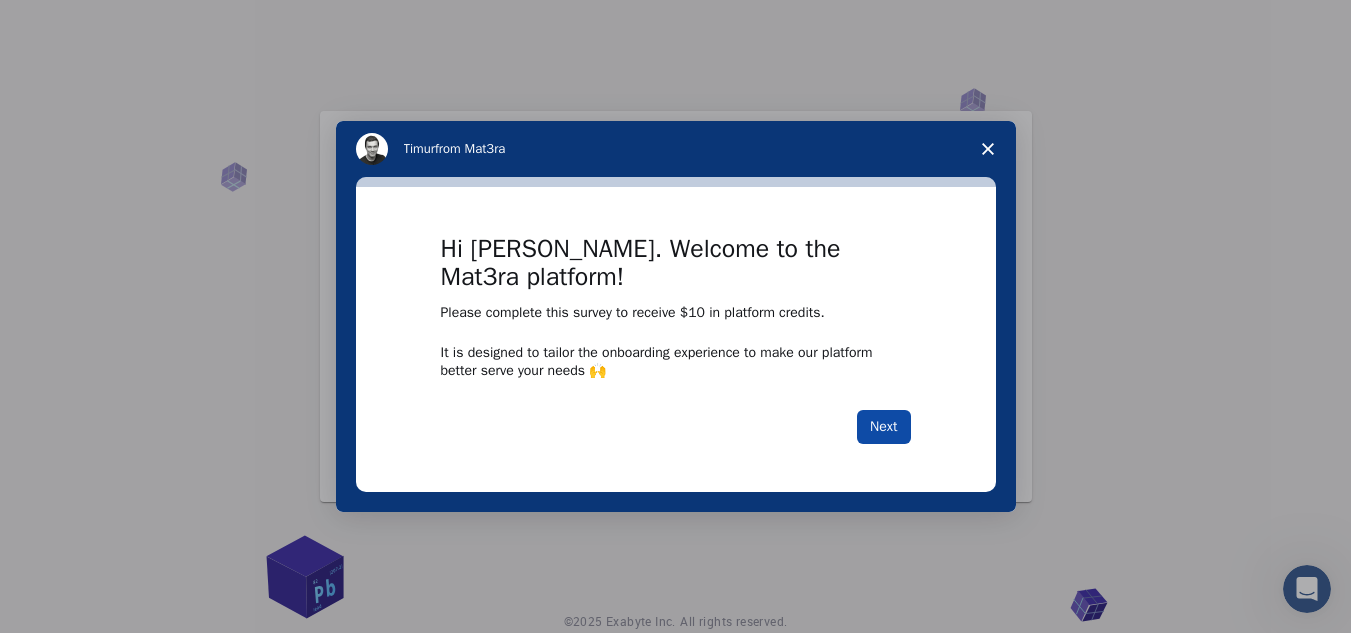 click on "Next" at bounding box center (883, 427) 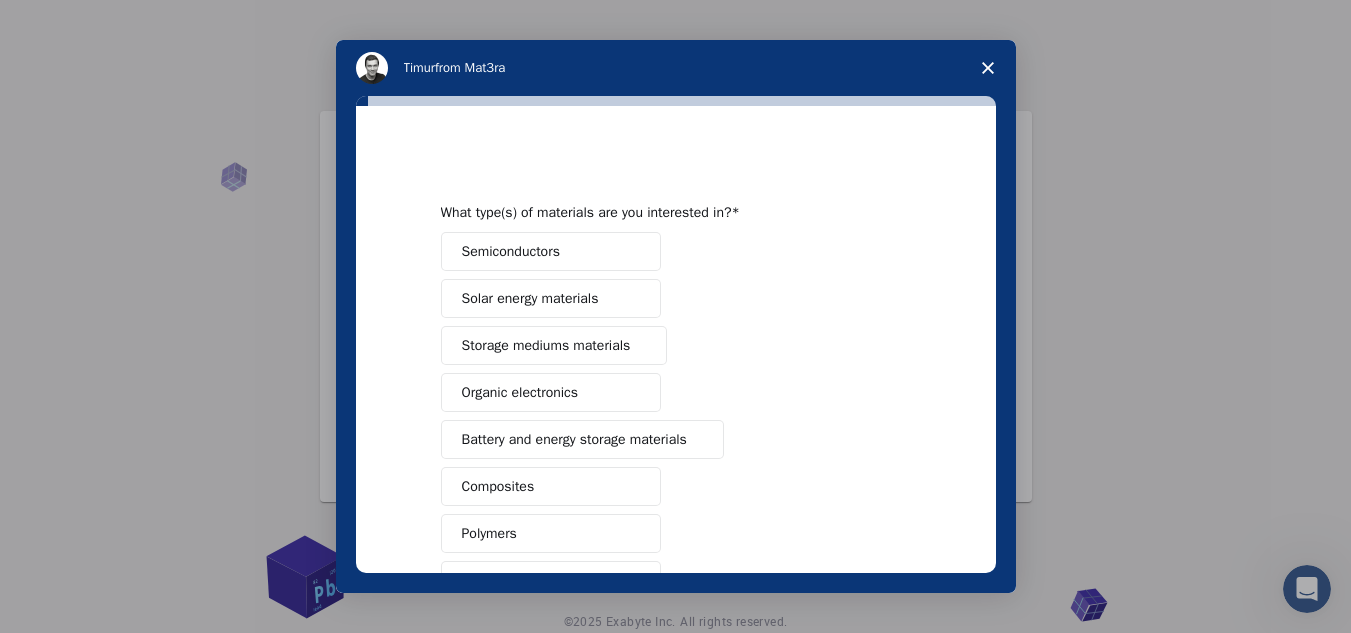 click at bounding box center (632, 252) 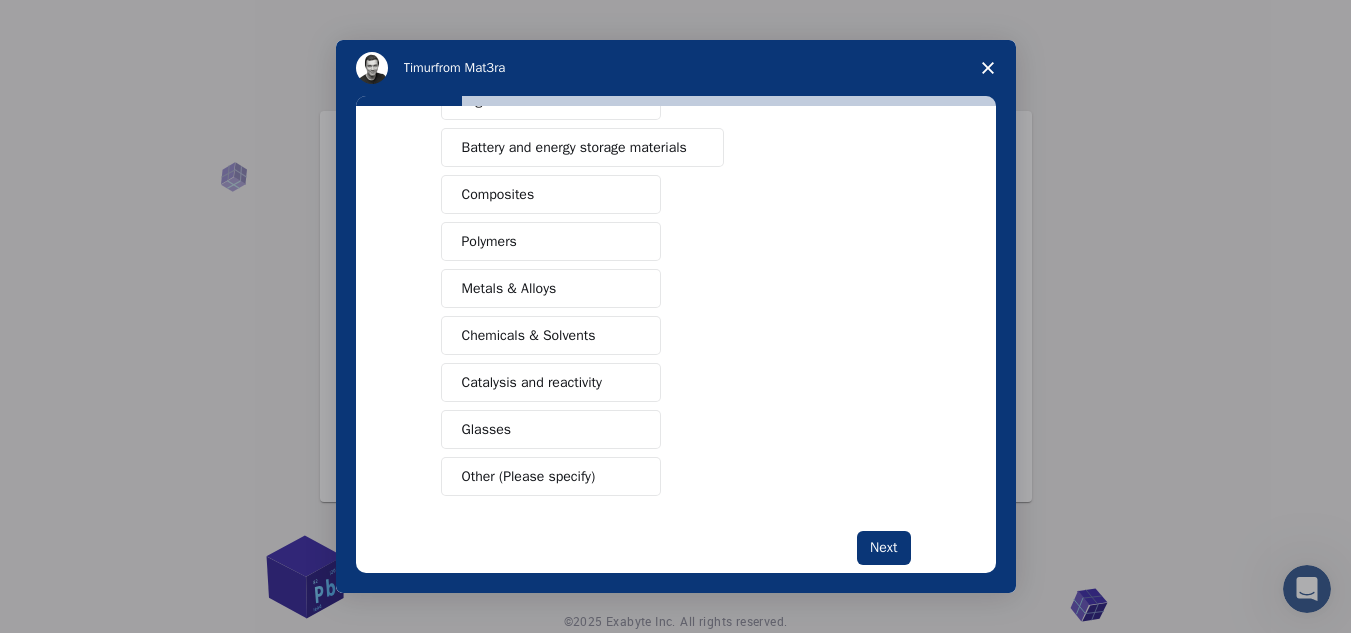 scroll, scrollTop: 326, scrollLeft: 0, axis: vertical 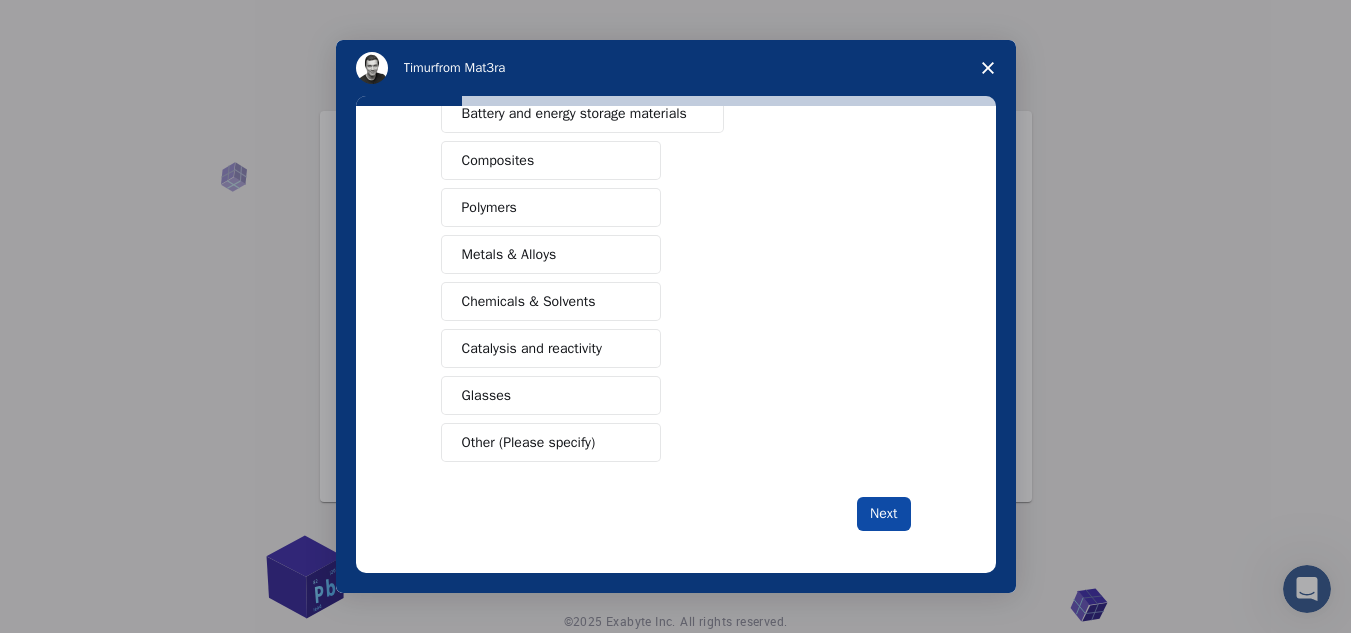 click on "Next" at bounding box center (883, 514) 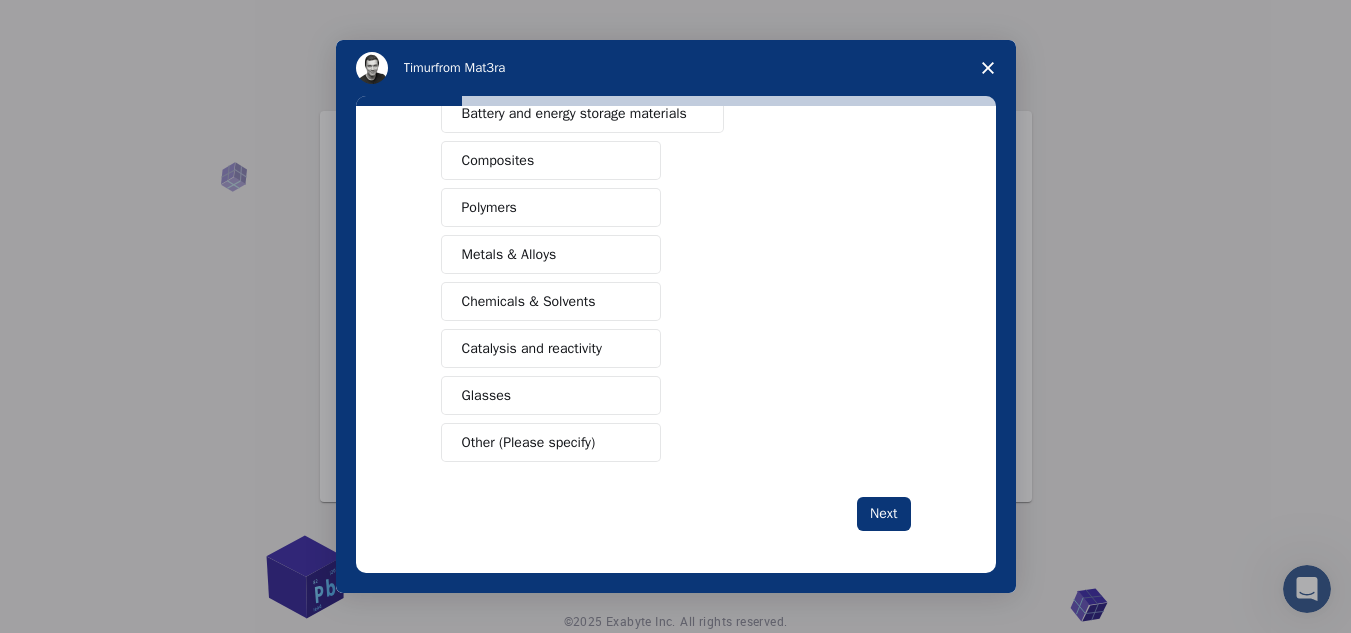 scroll, scrollTop: 0, scrollLeft: 0, axis: both 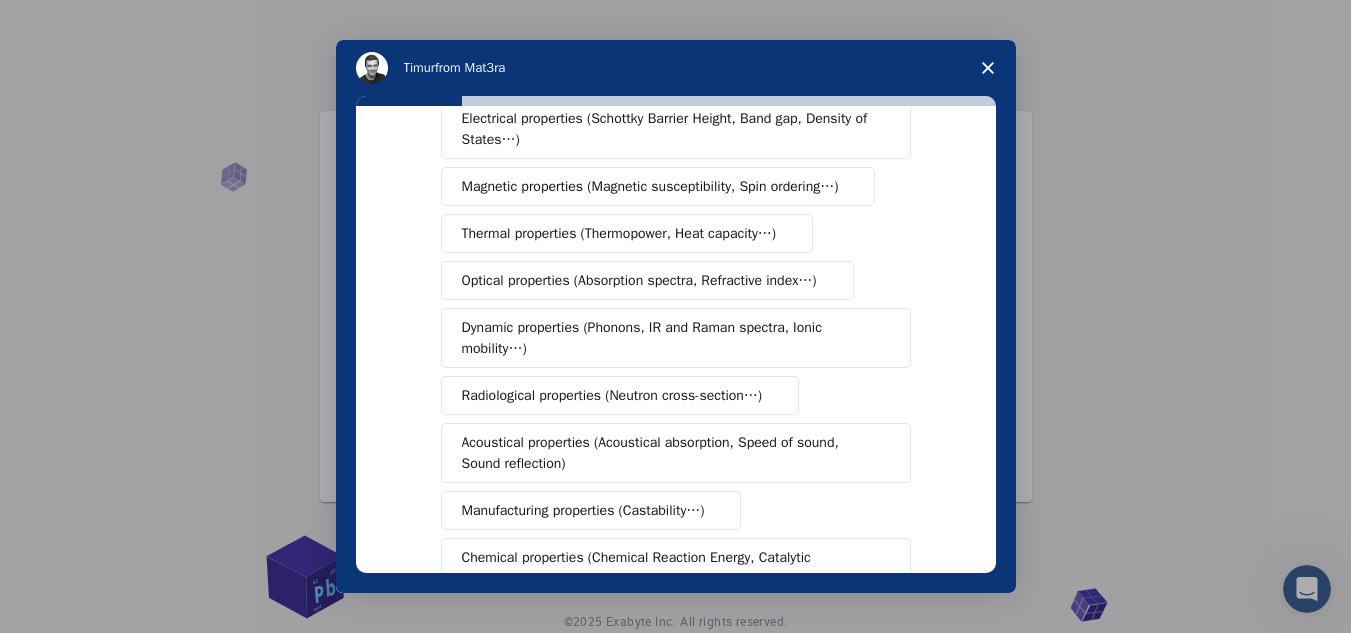 drag, startPoint x: 998, startPoint y: 306, endPoint x: 1000, endPoint y: 361, distance: 55.03635 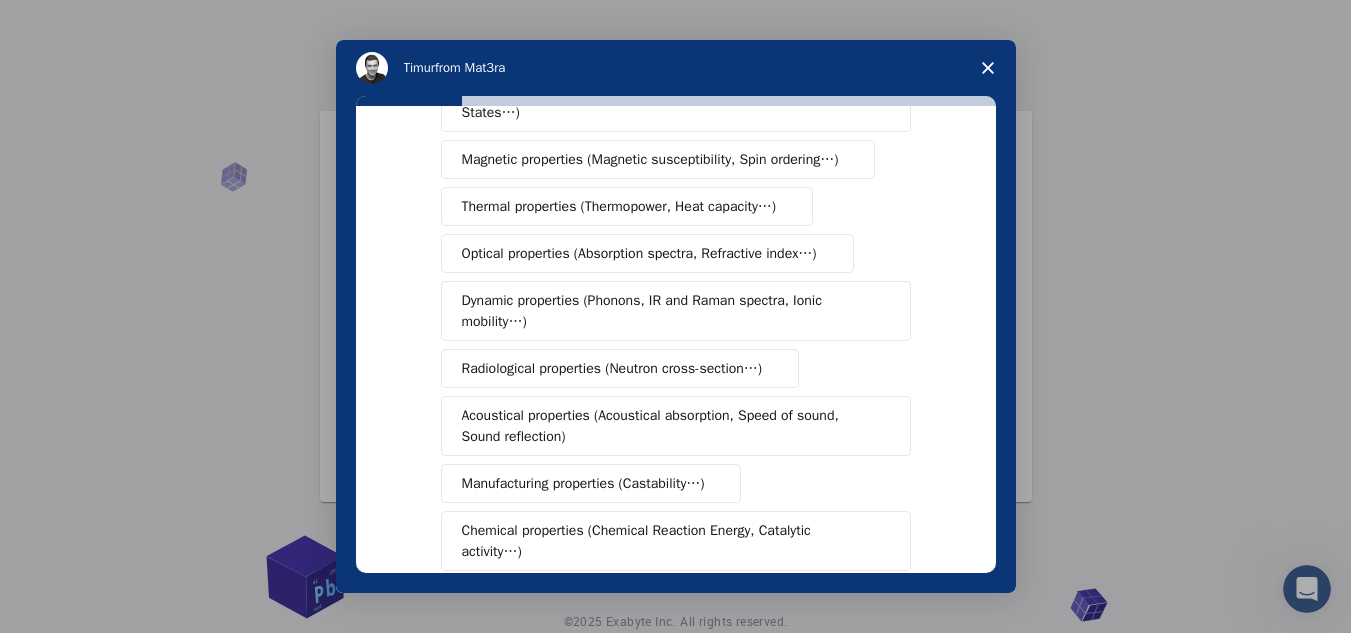 scroll, scrollTop: 172, scrollLeft: 0, axis: vertical 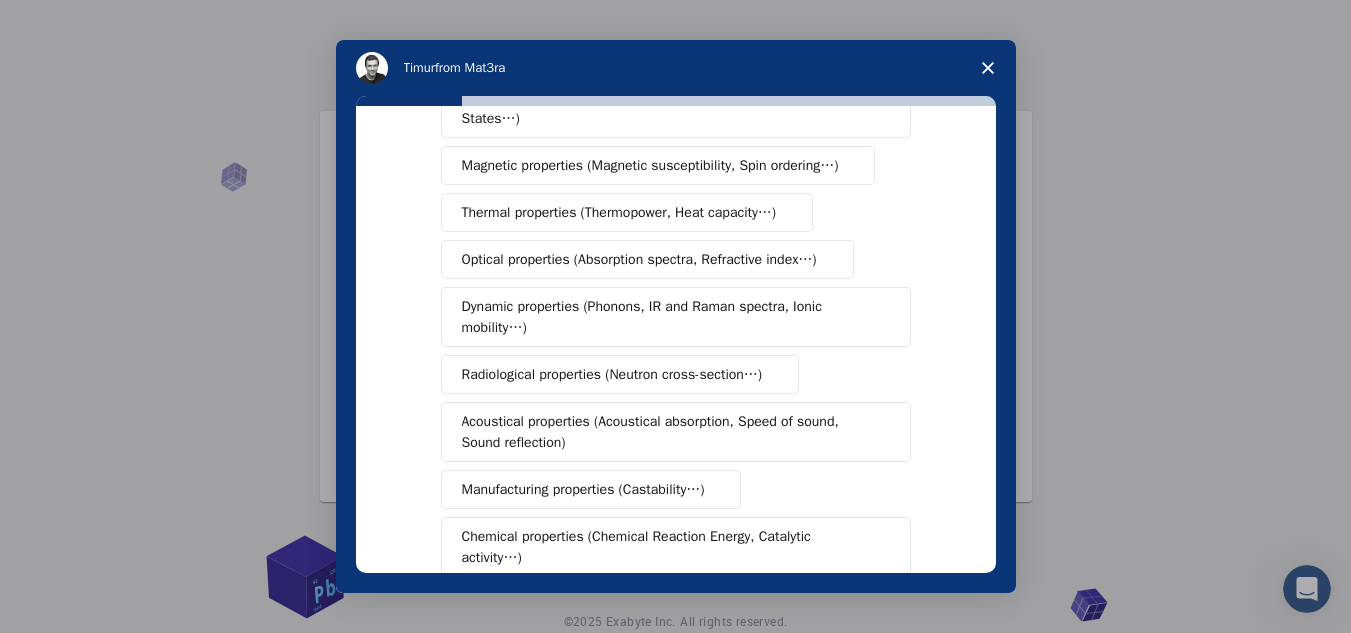 click on "Optical properties (Absorption spectra, Refractive index…)" at bounding box center (639, 259) 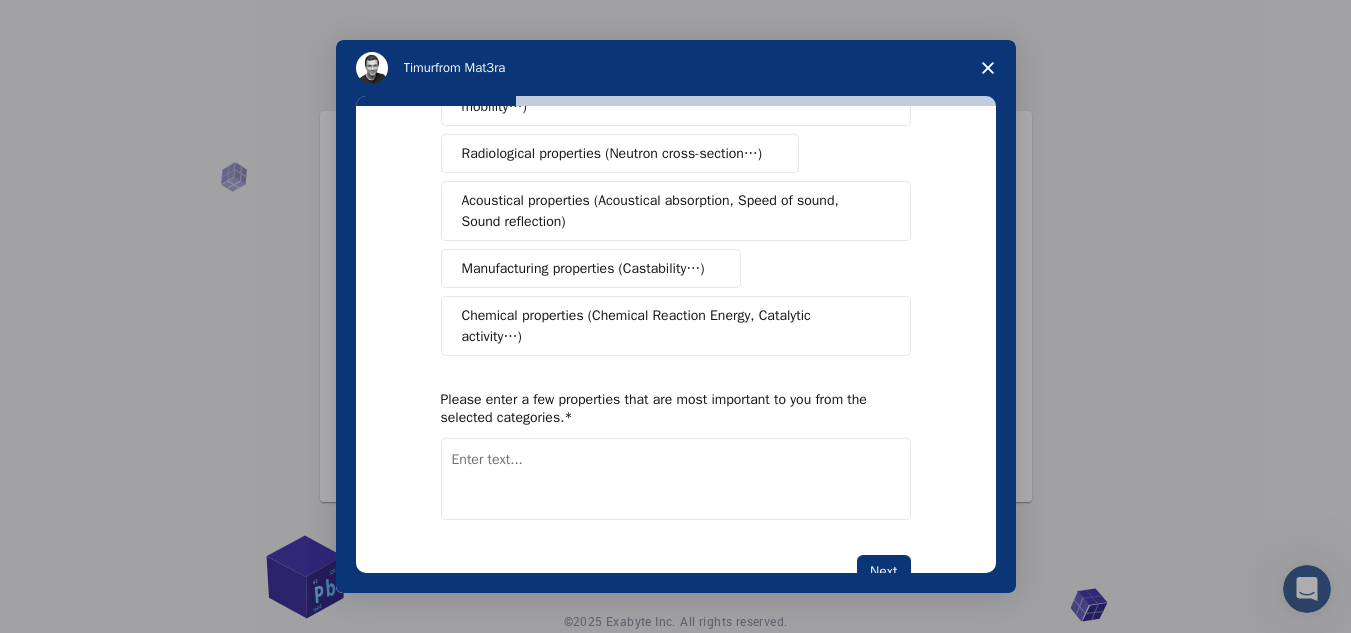 scroll, scrollTop: 396, scrollLeft: 0, axis: vertical 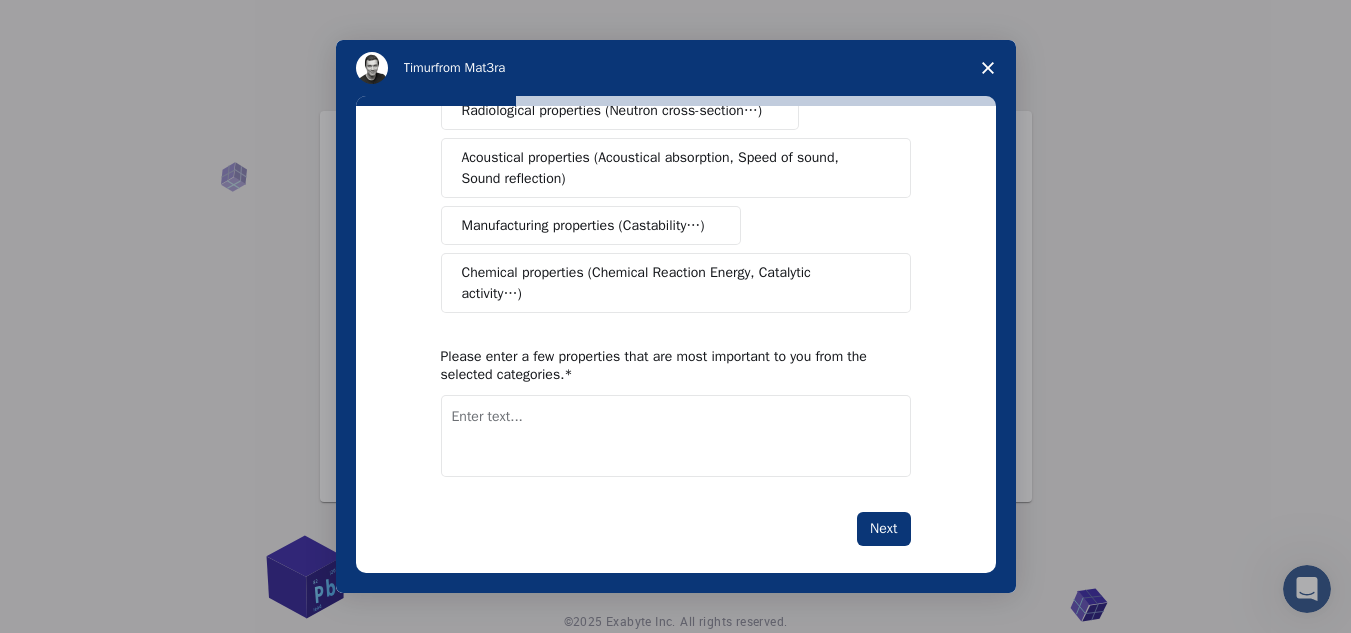 click at bounding box center [676, 436] 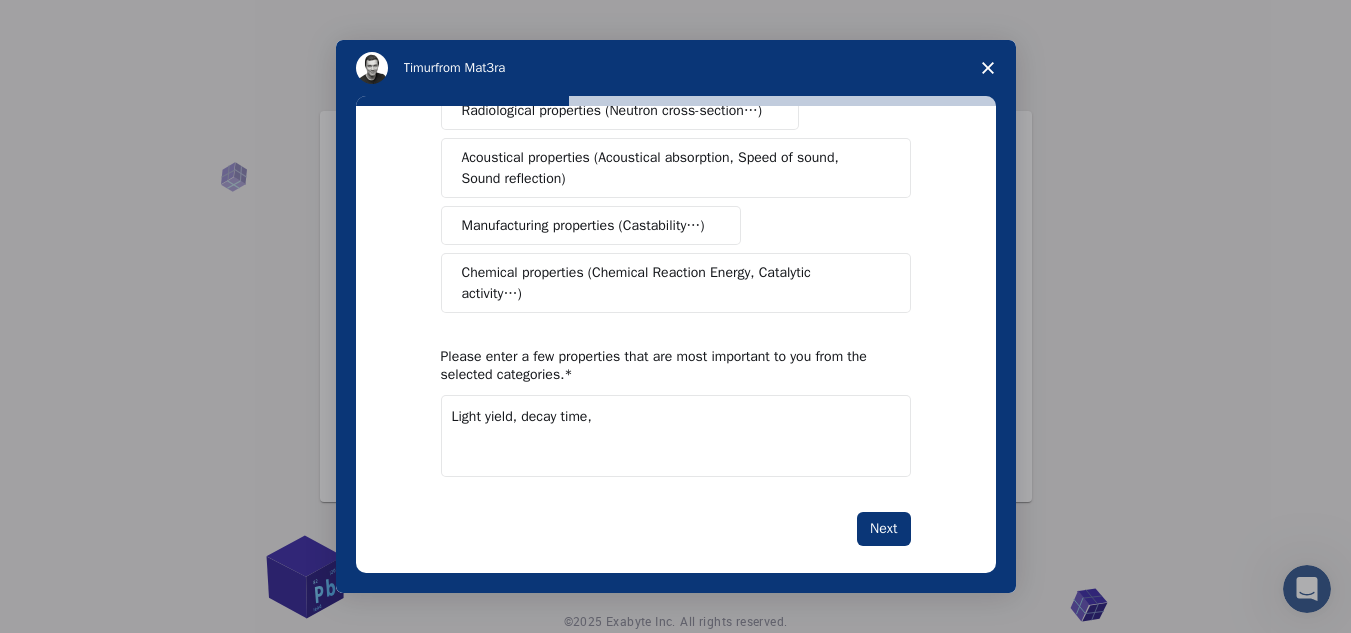 click on "Light yield, decay time," at bounding box center [676, 436] 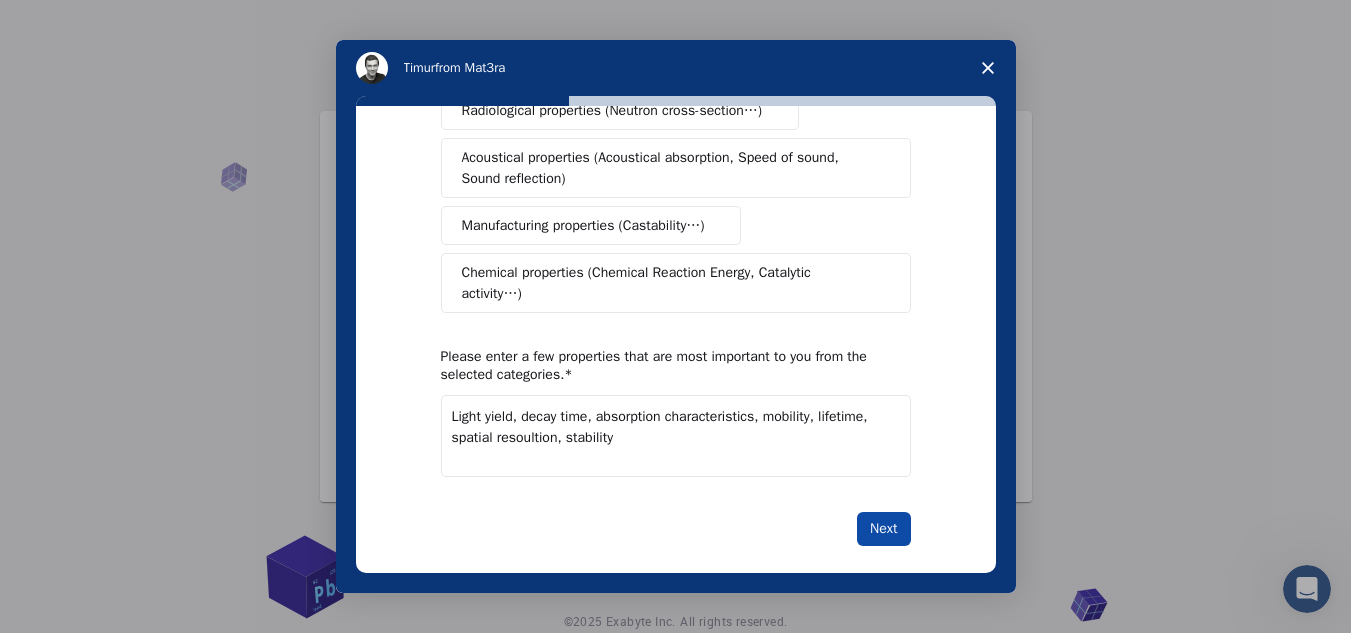 type on "Light yield, decay time, absorption characteristics, mobility, lifetime, spatial resoultion, stability" 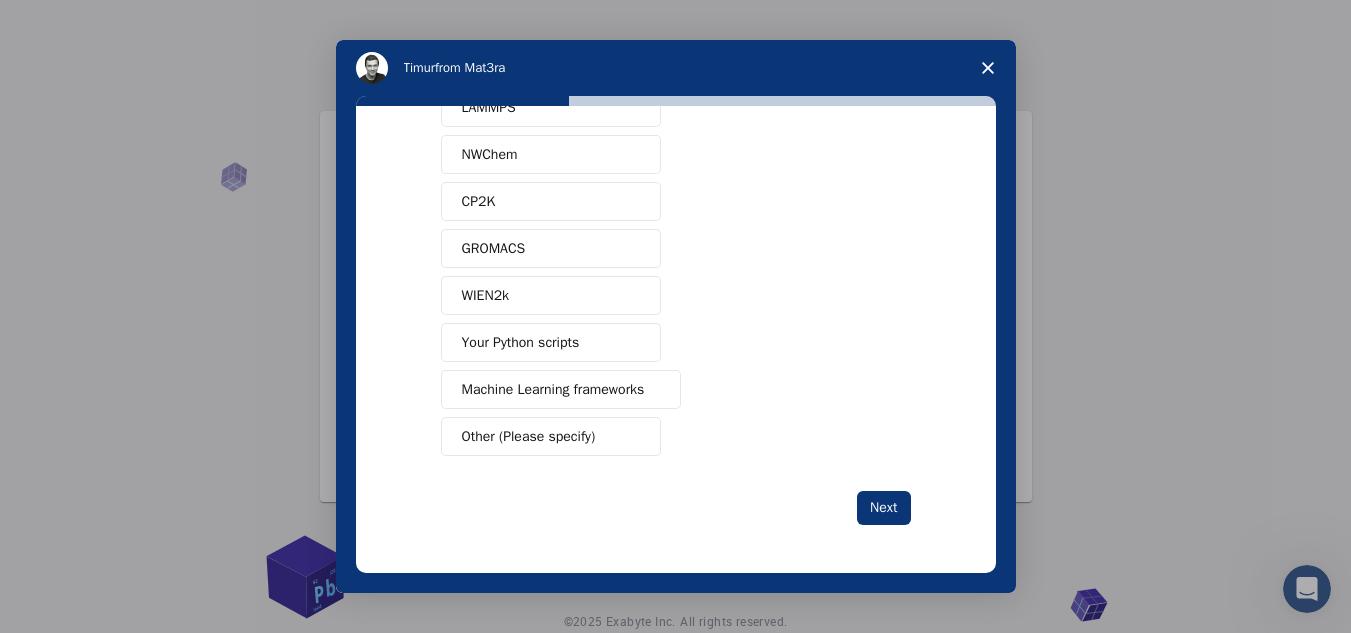 scroll, scrollTop: 0, scrollLeft: 0, axis: both 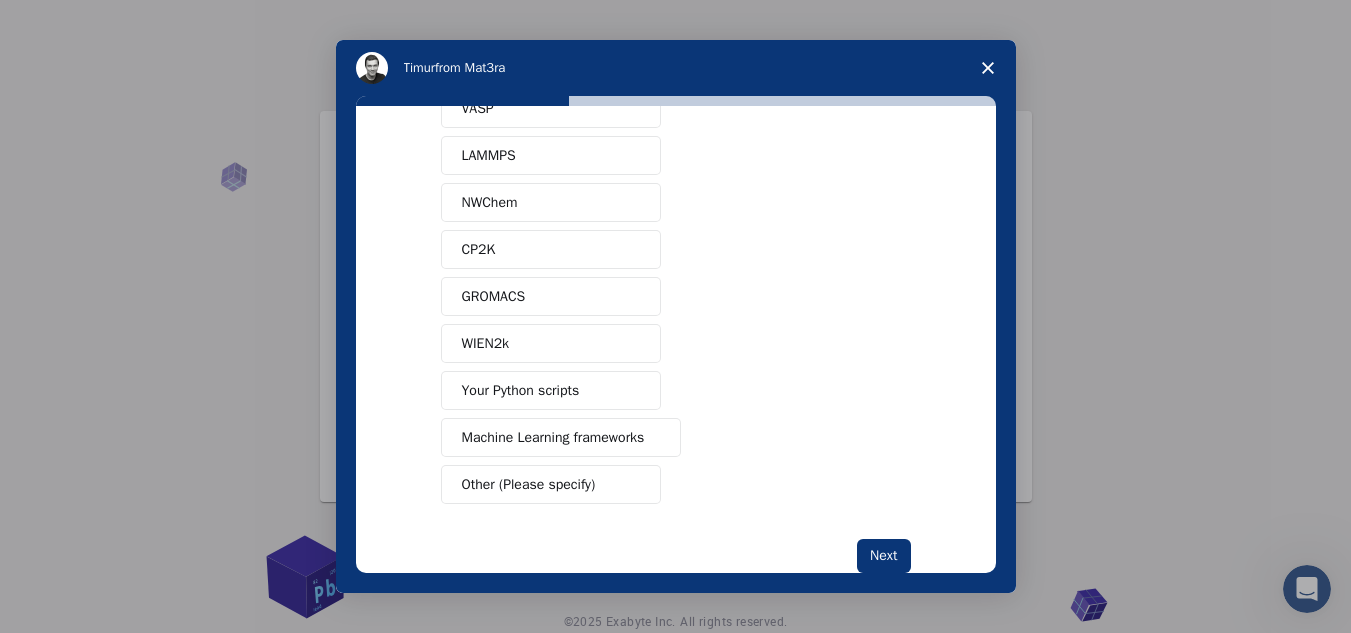 click on "Other (Please specify)" at bounding box center [529, 484] 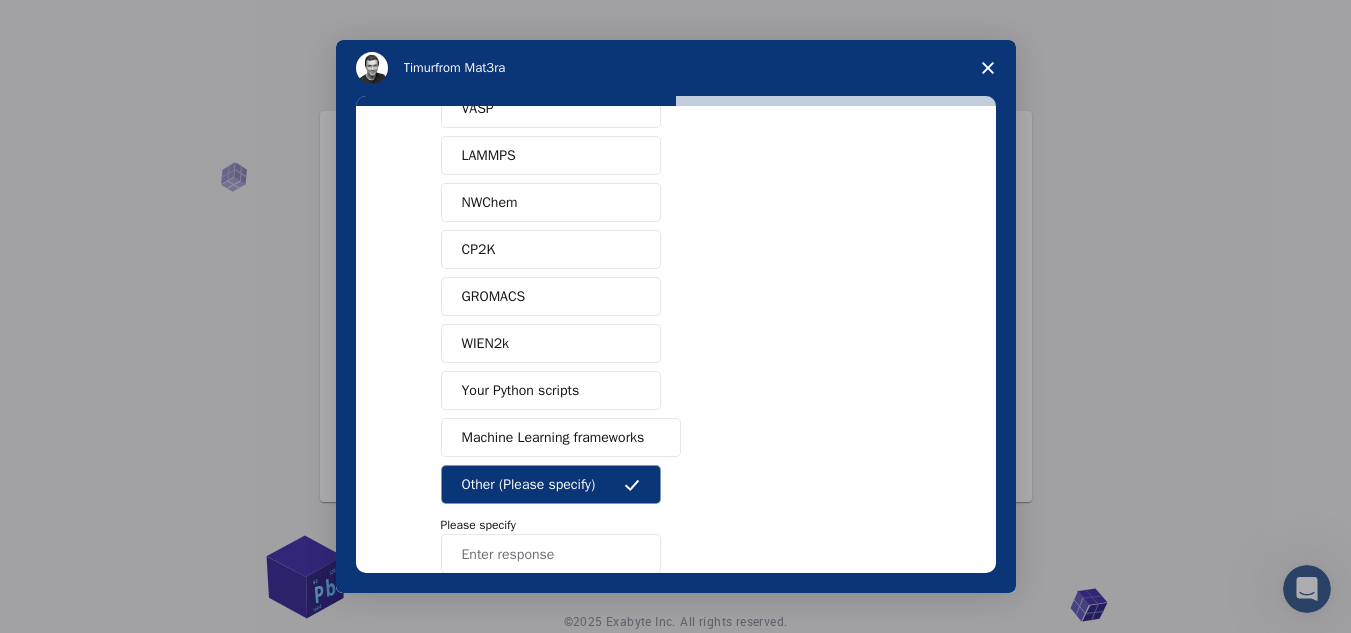 scroll, scrollTop: 258, scrollLeft: 0, axis: vertical 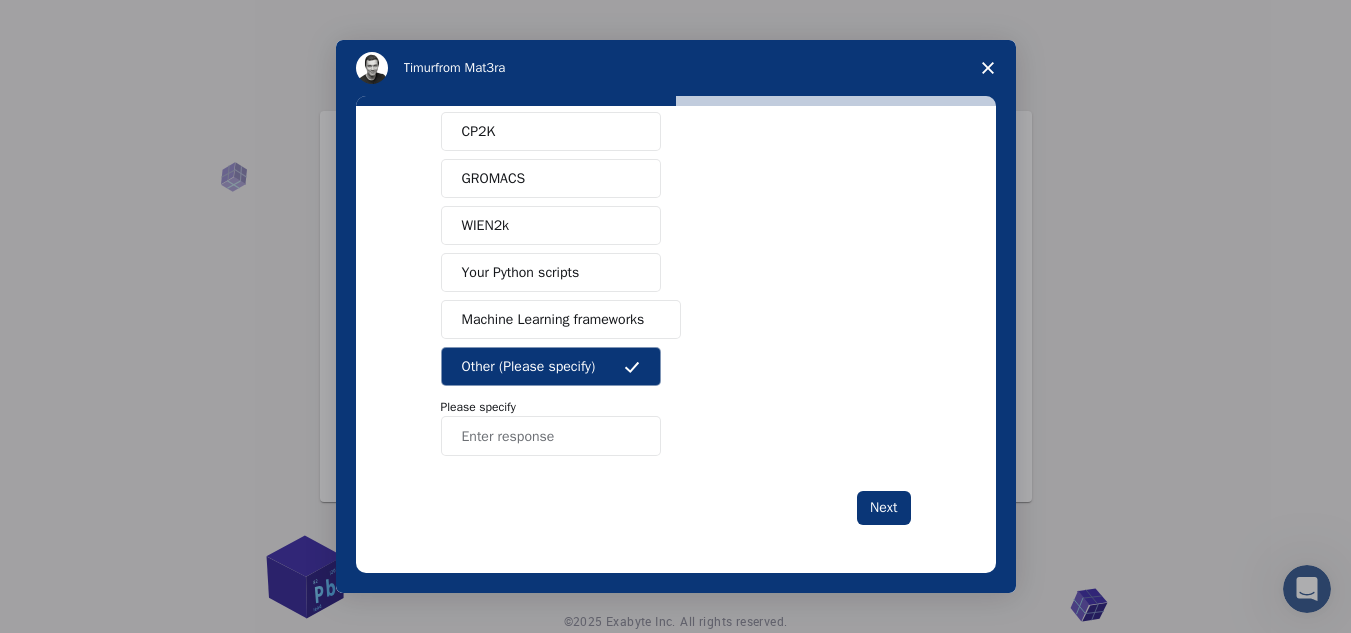 click at bounding box center (551, 436) 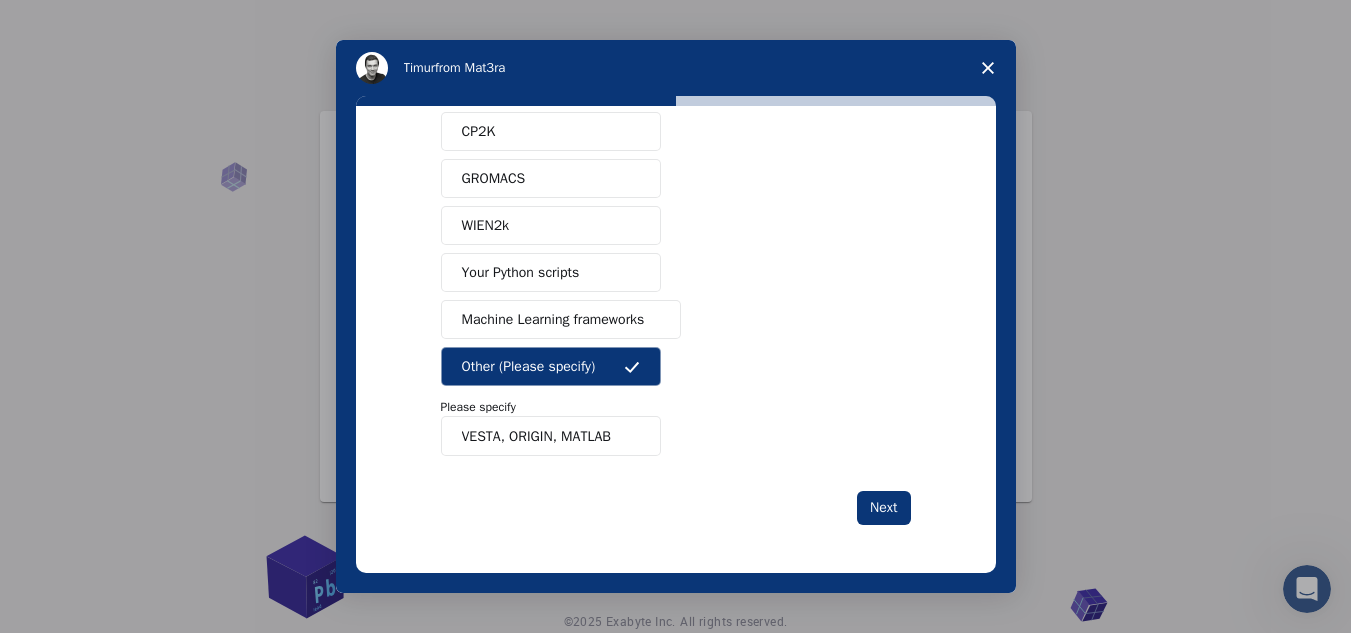 type on "VESTA, ORIGIN, MATLAB" 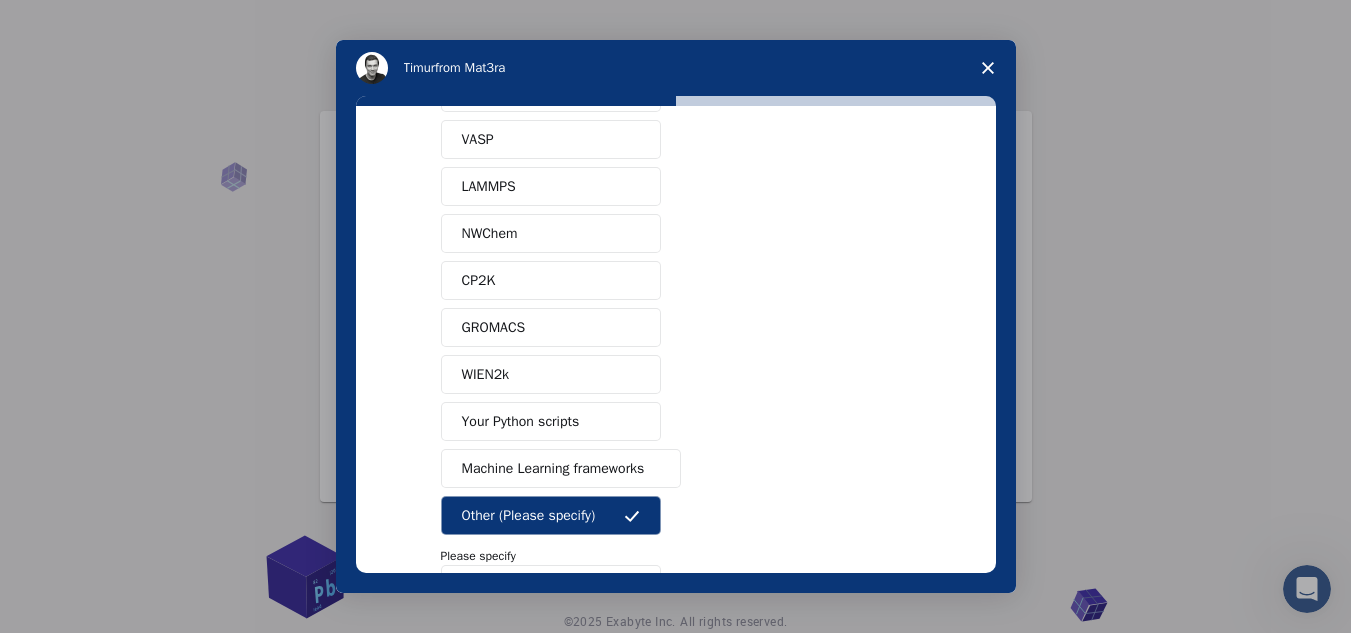 scroll, scrollTop: 258, scrollLeft: 0, axis: vertical 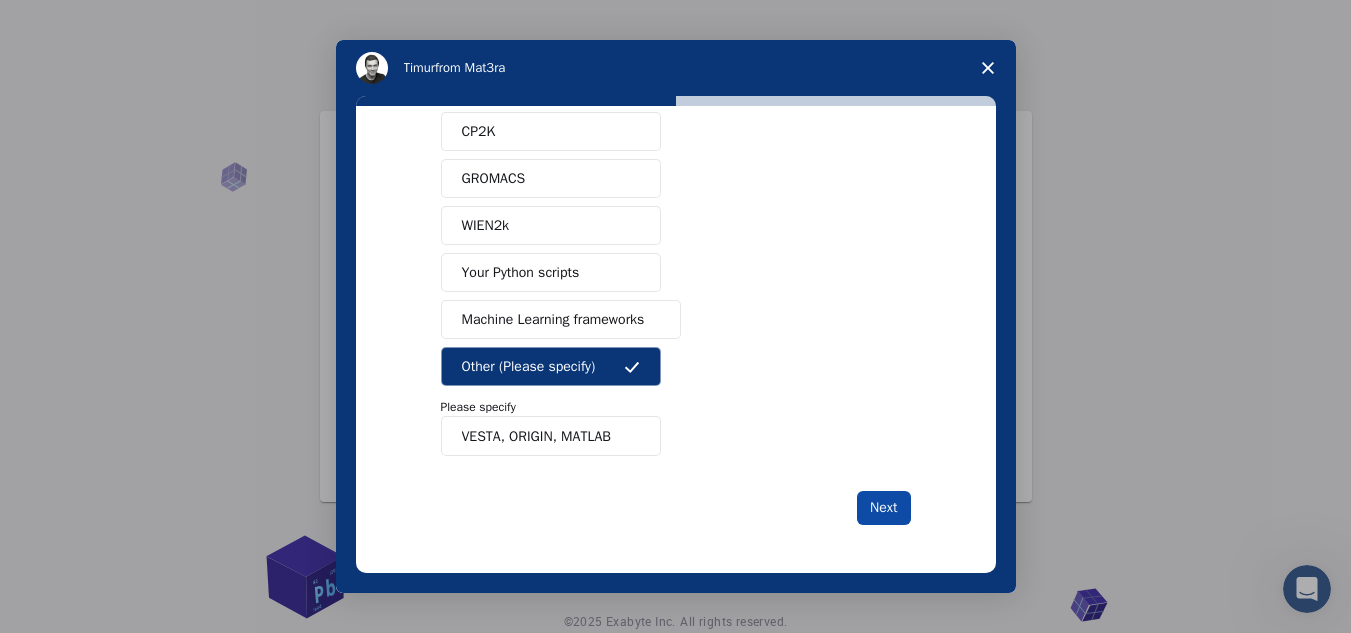 click on "Next" at bounding box center [883, 508] 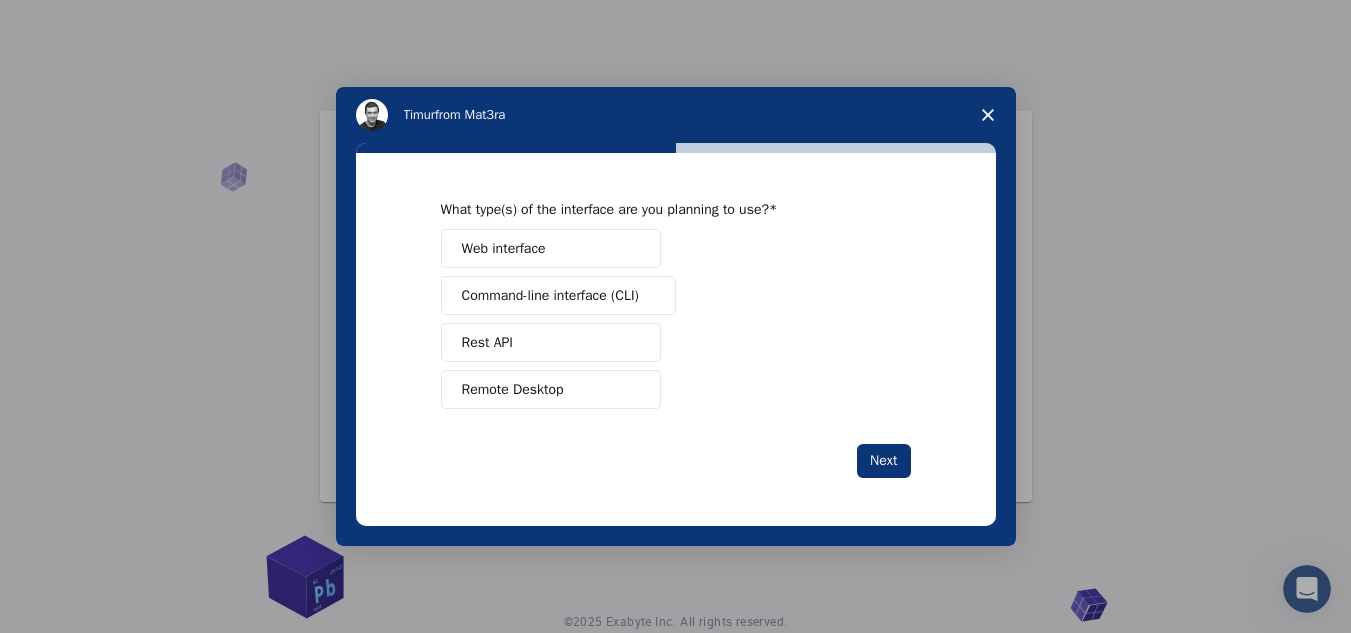 click on "Web interface" at bounding box center (551, 248) 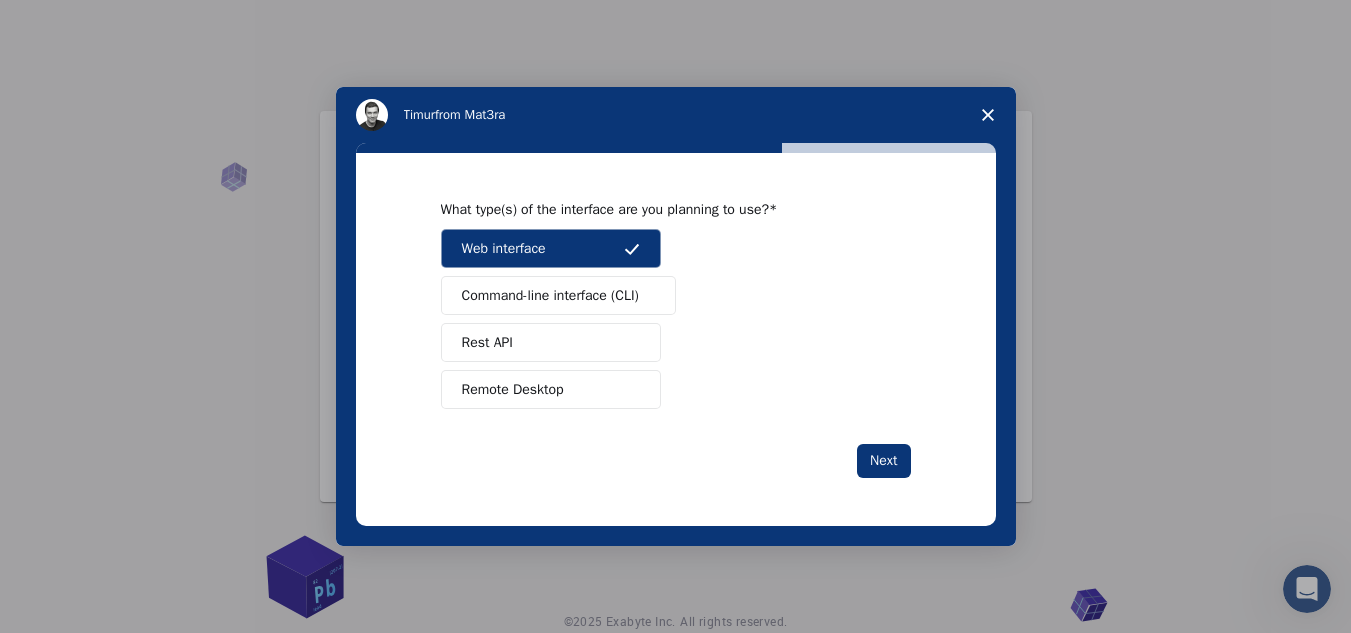 click on "Remote Desktop" at bounding box center [551, 389] 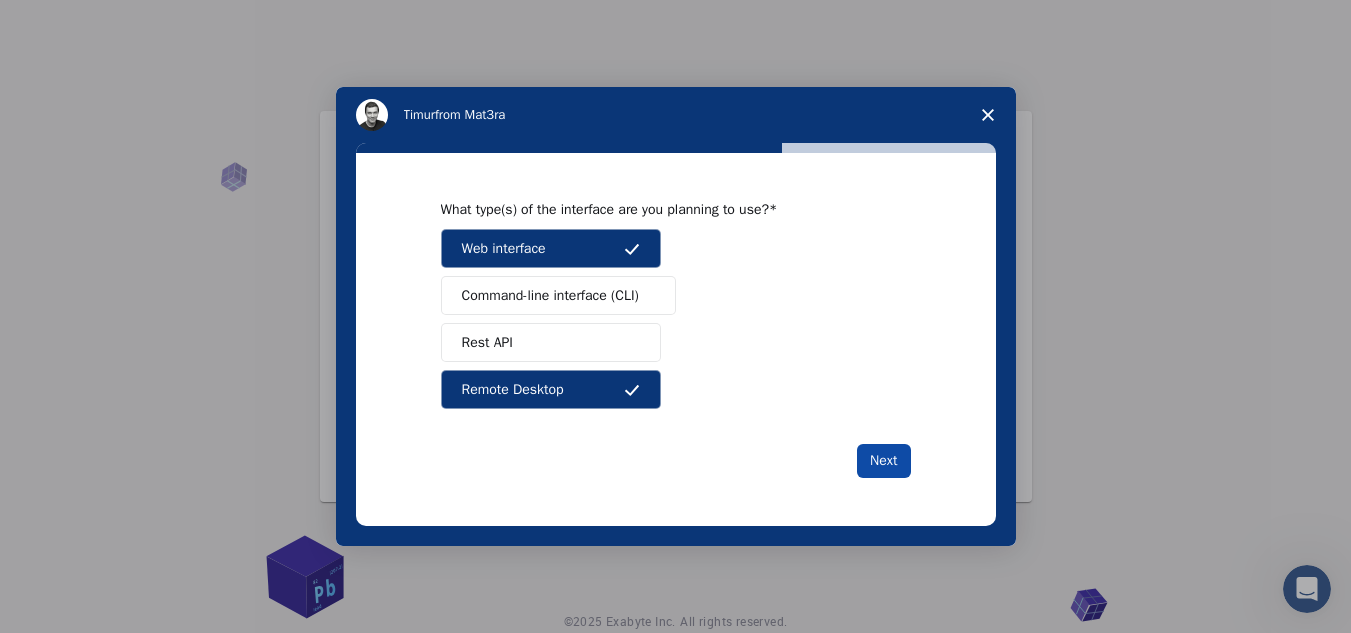 click on "Next" at bounding box center (883, 461) 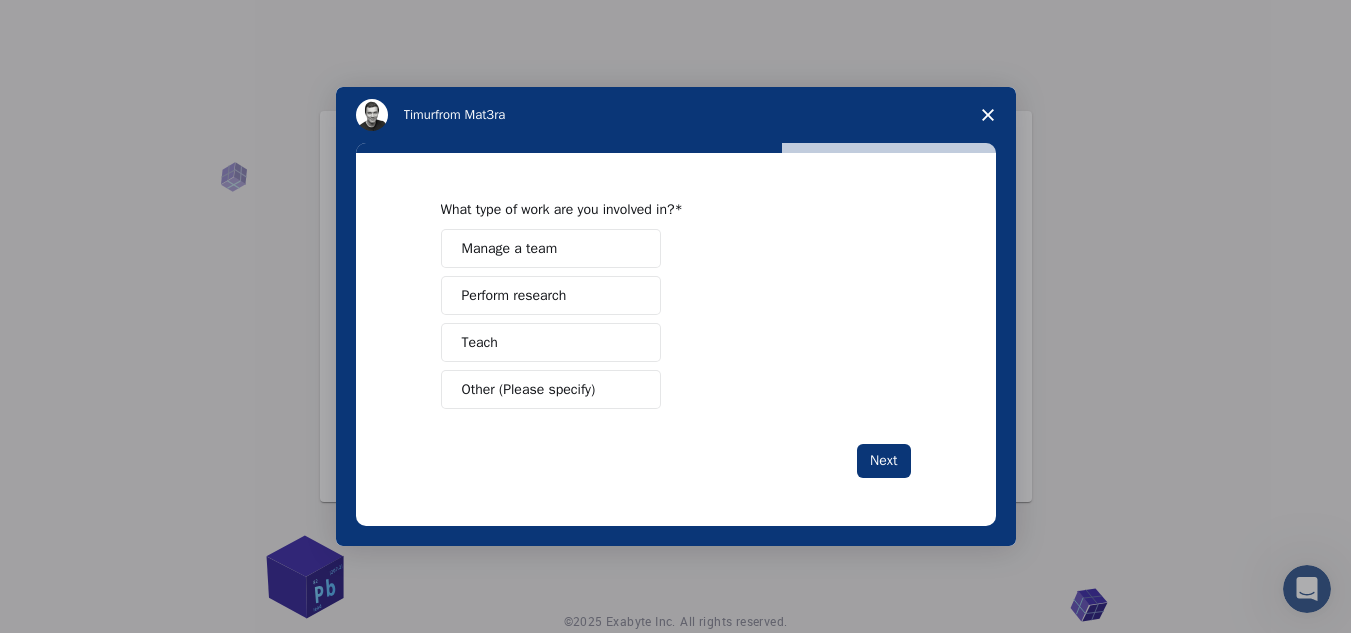 click on "Perform research" at bounding box center [551, 295] 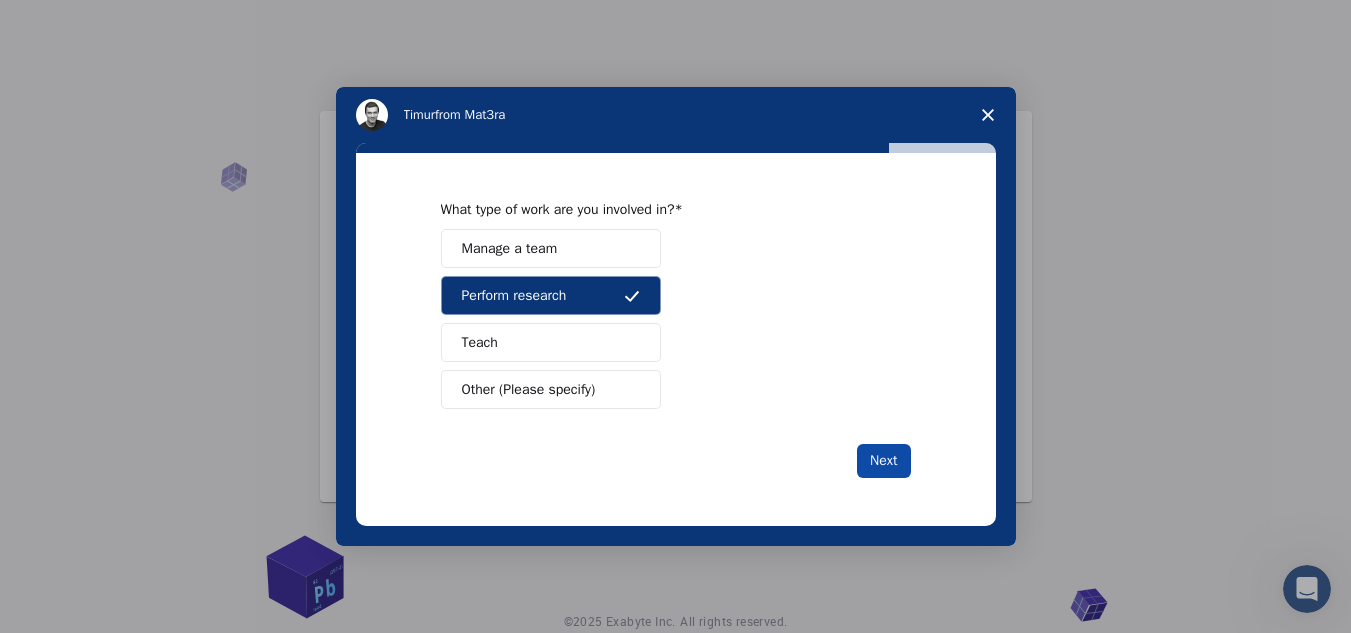 click on "Next" at bounding box center [883, 461] 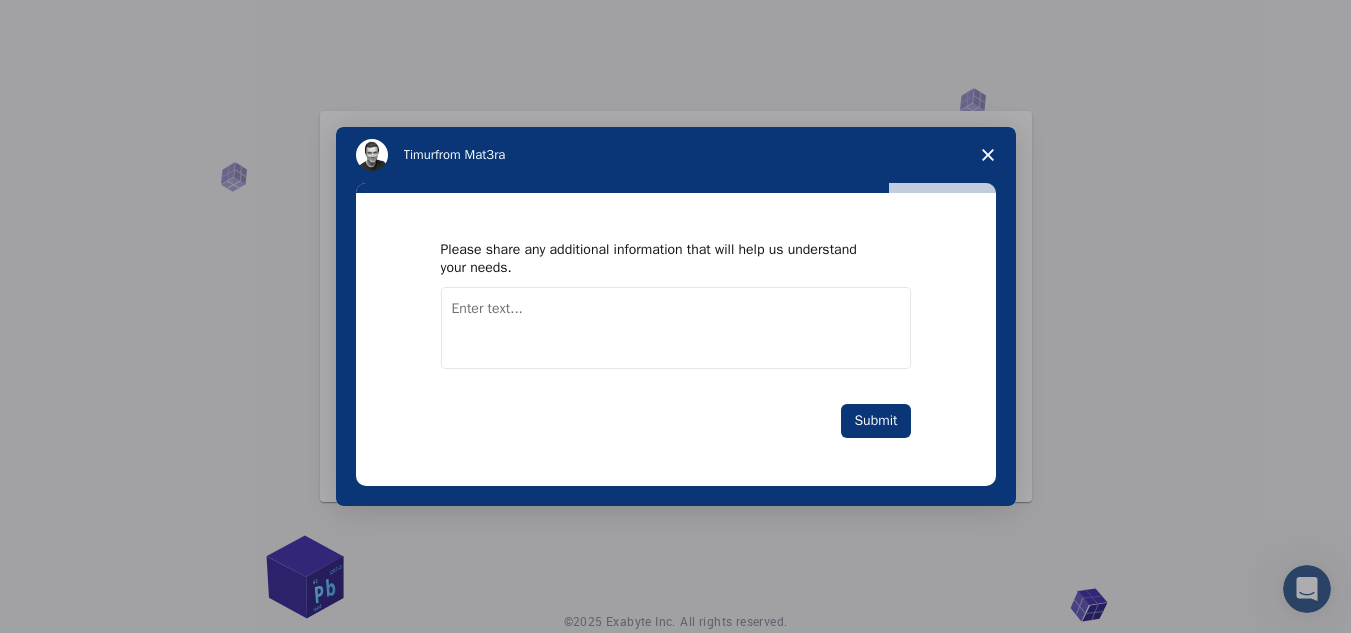 click on "Please share any additional information that will help us understand your needs. Submit" at bounding box center (676, 339) 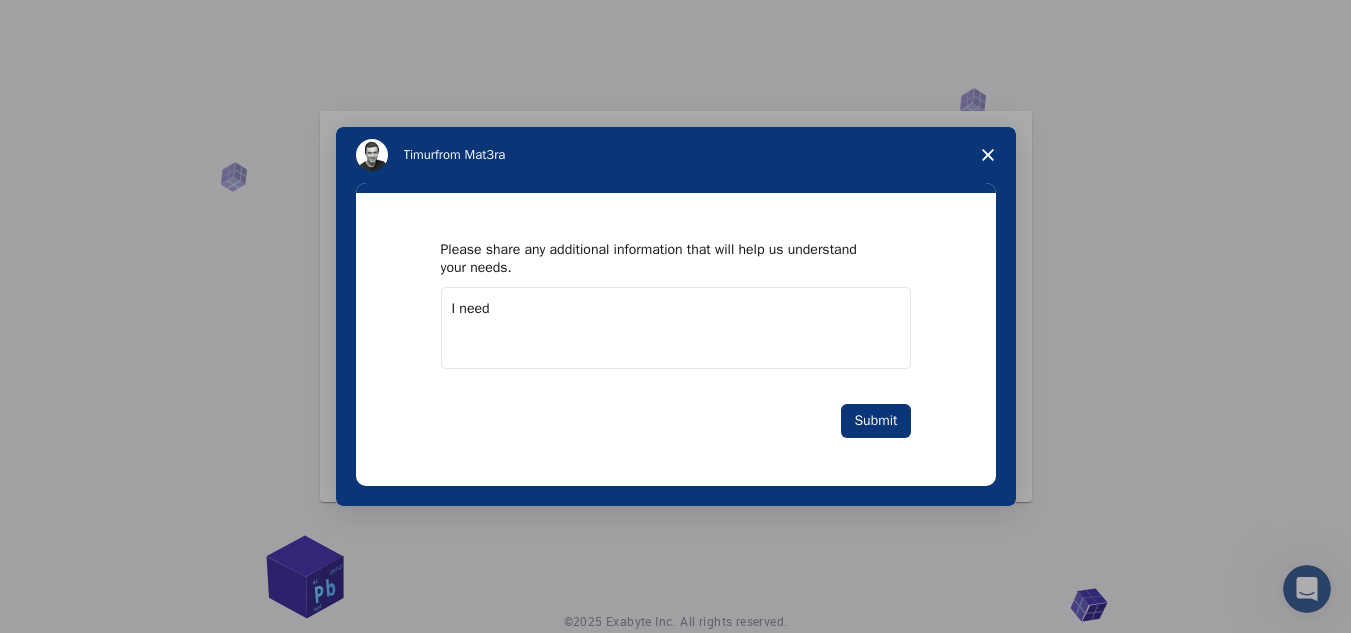 click on "I need" at bounding box center (676, 328) 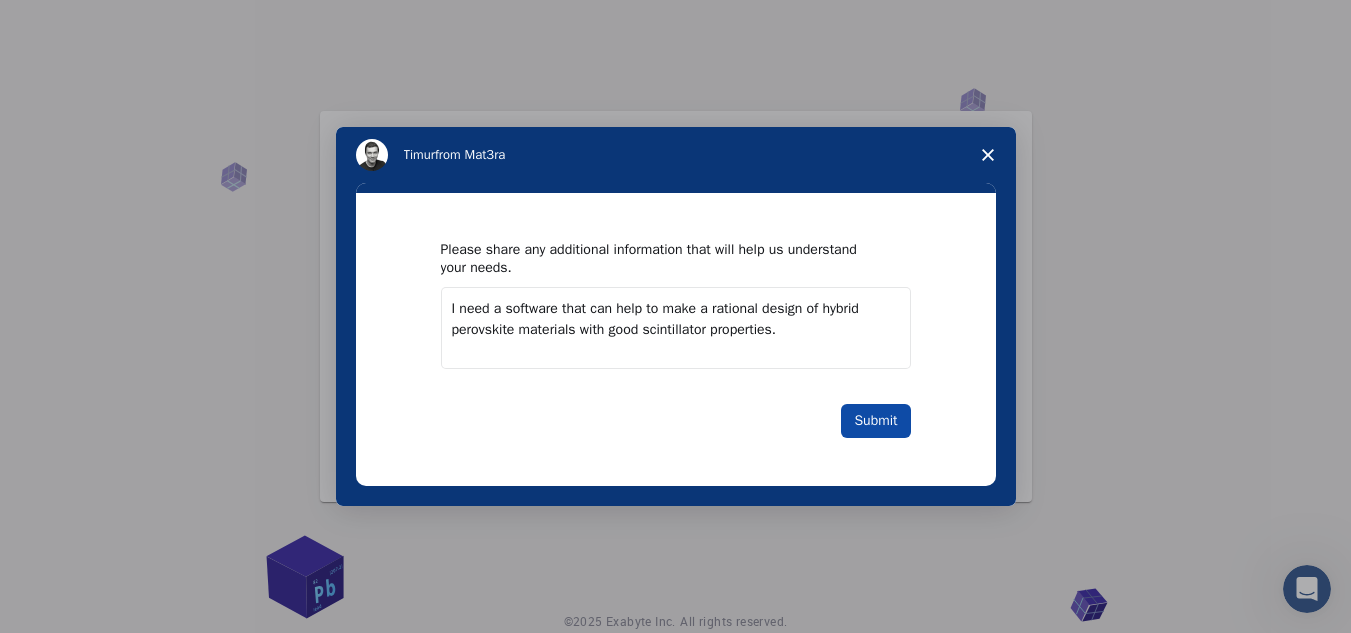 type on "I need a software that can help to make a rational design of hybrid perovskite materials with good scintillator properties." 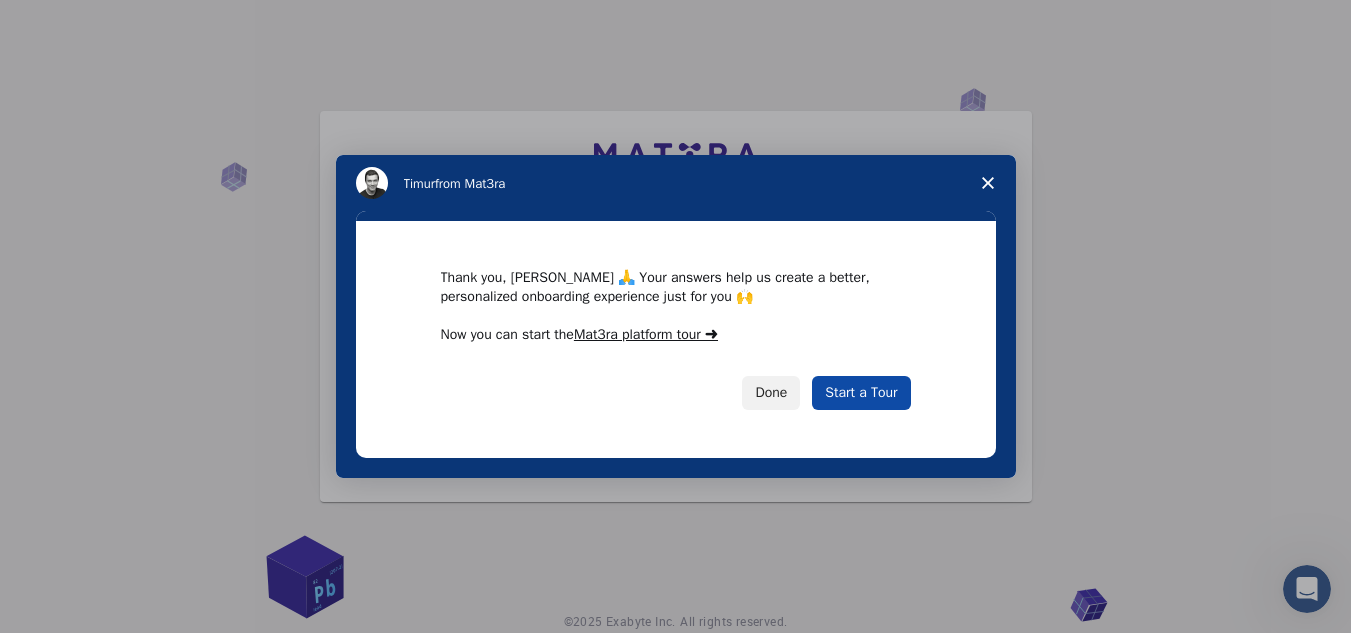 click on "Start a Tour" at bounding box center (861, 393) 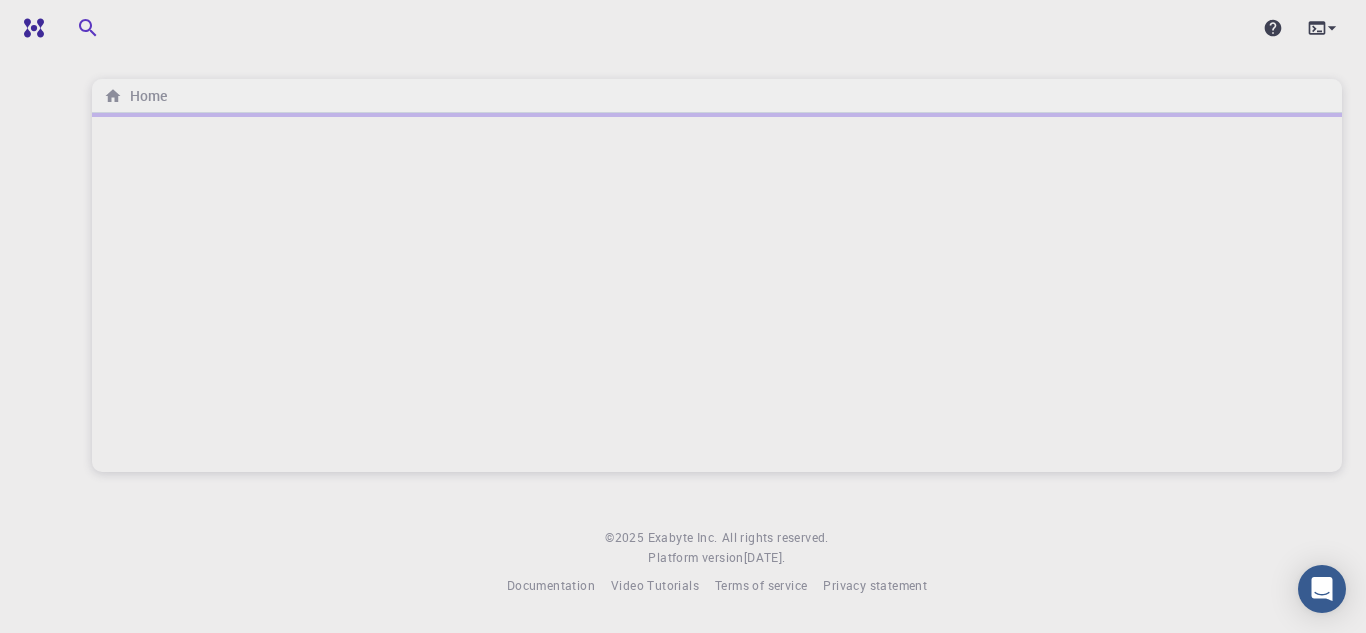 scroll, scrollTop: 0, scrollLeft: 0, axis: both 